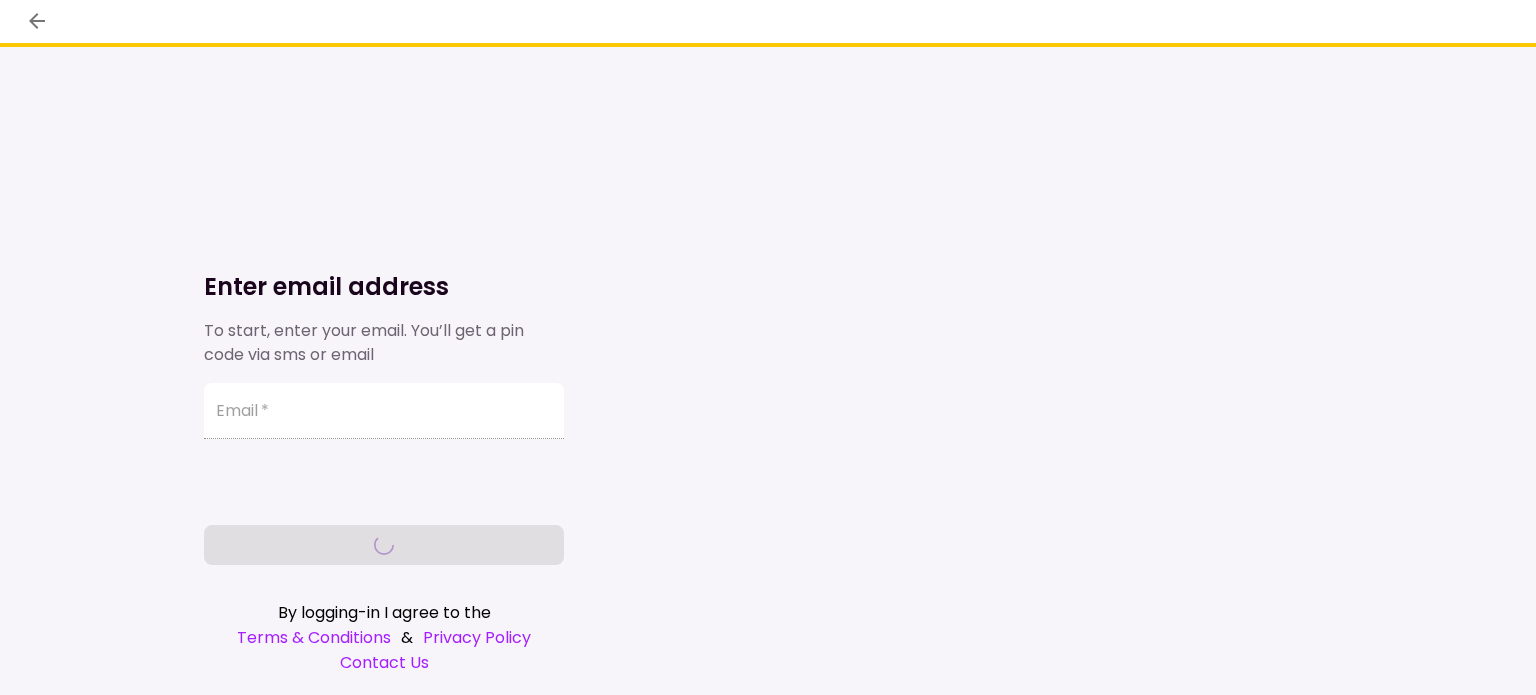 scroll, scrollTop: 0, scrollLeft: 0, axis: both 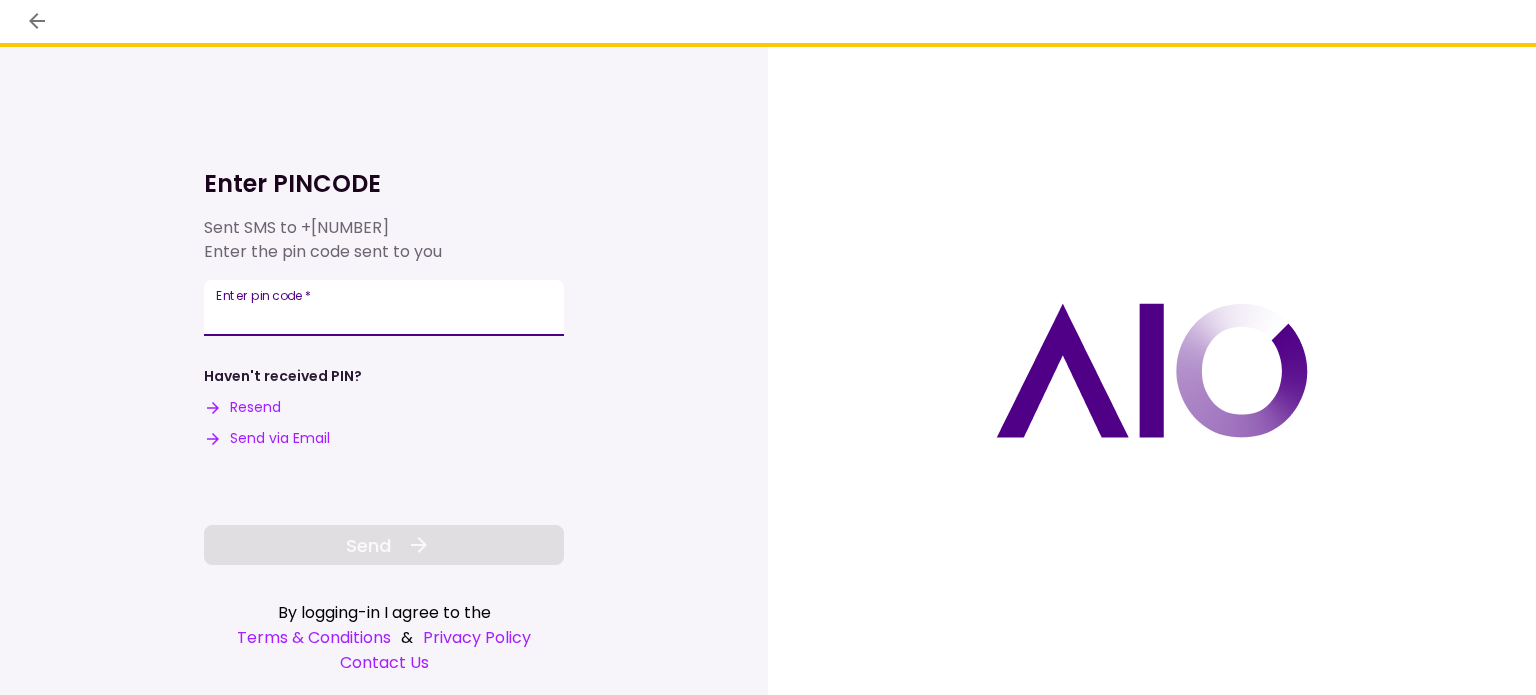 click on "Enter pin code   *" at bounding box center (384, 308) 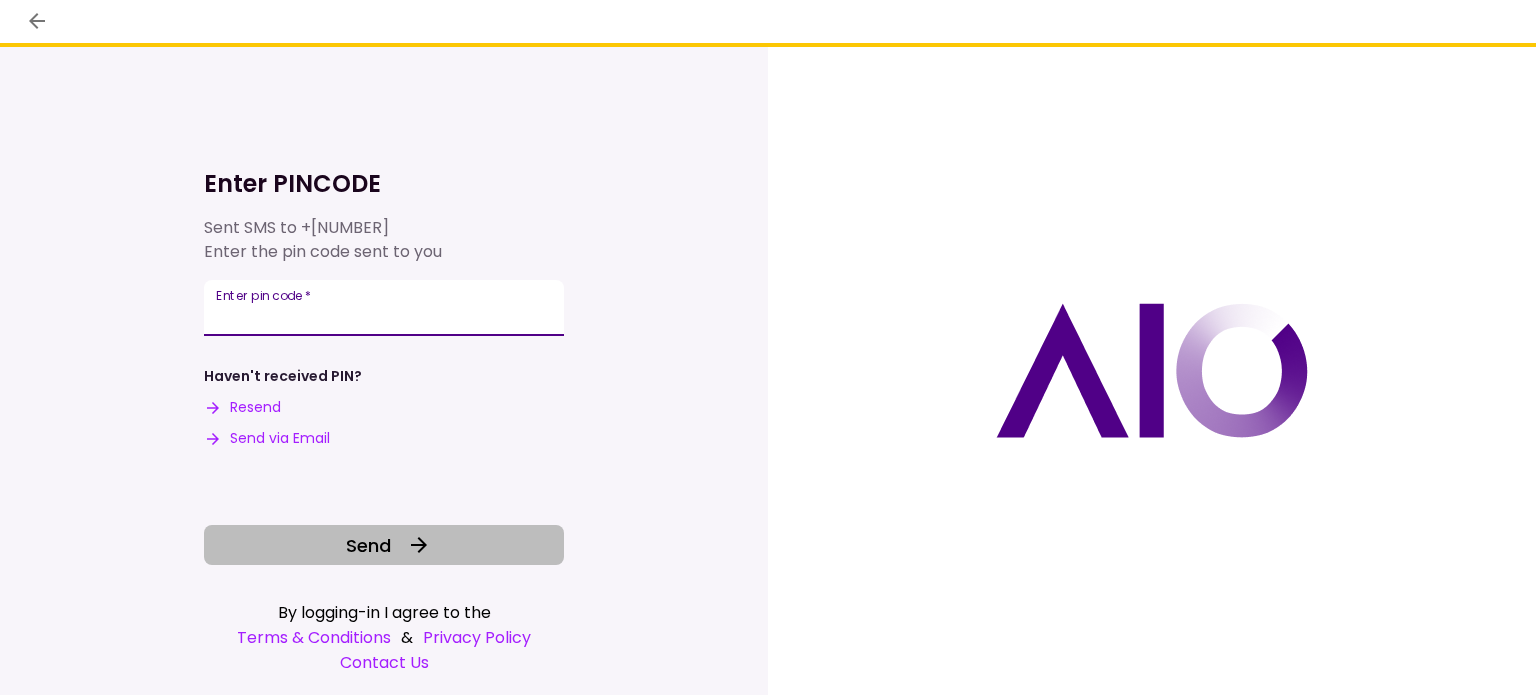 type on "******" 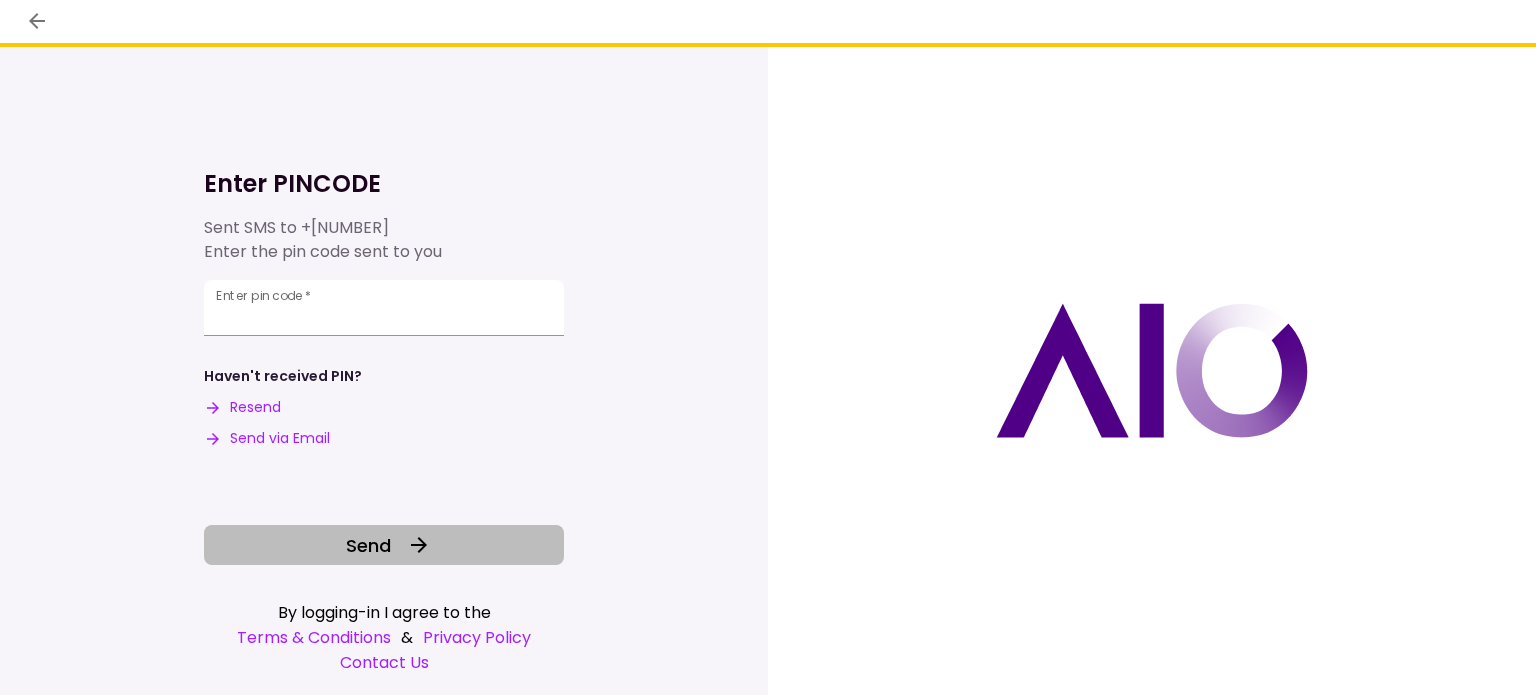 click on "Send" at bounding box center [368, 545] 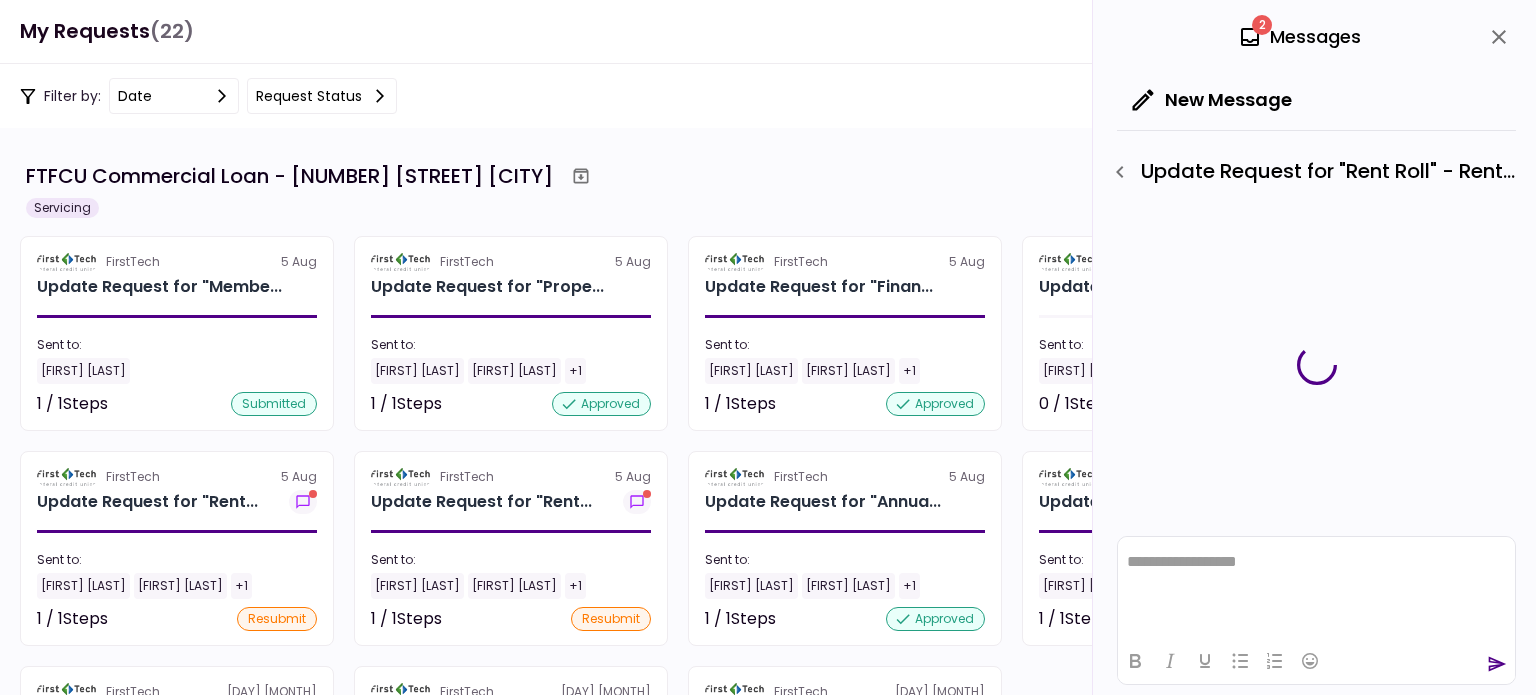 scroll, scrollTop: 0, scrollLeft: 0, axis: both 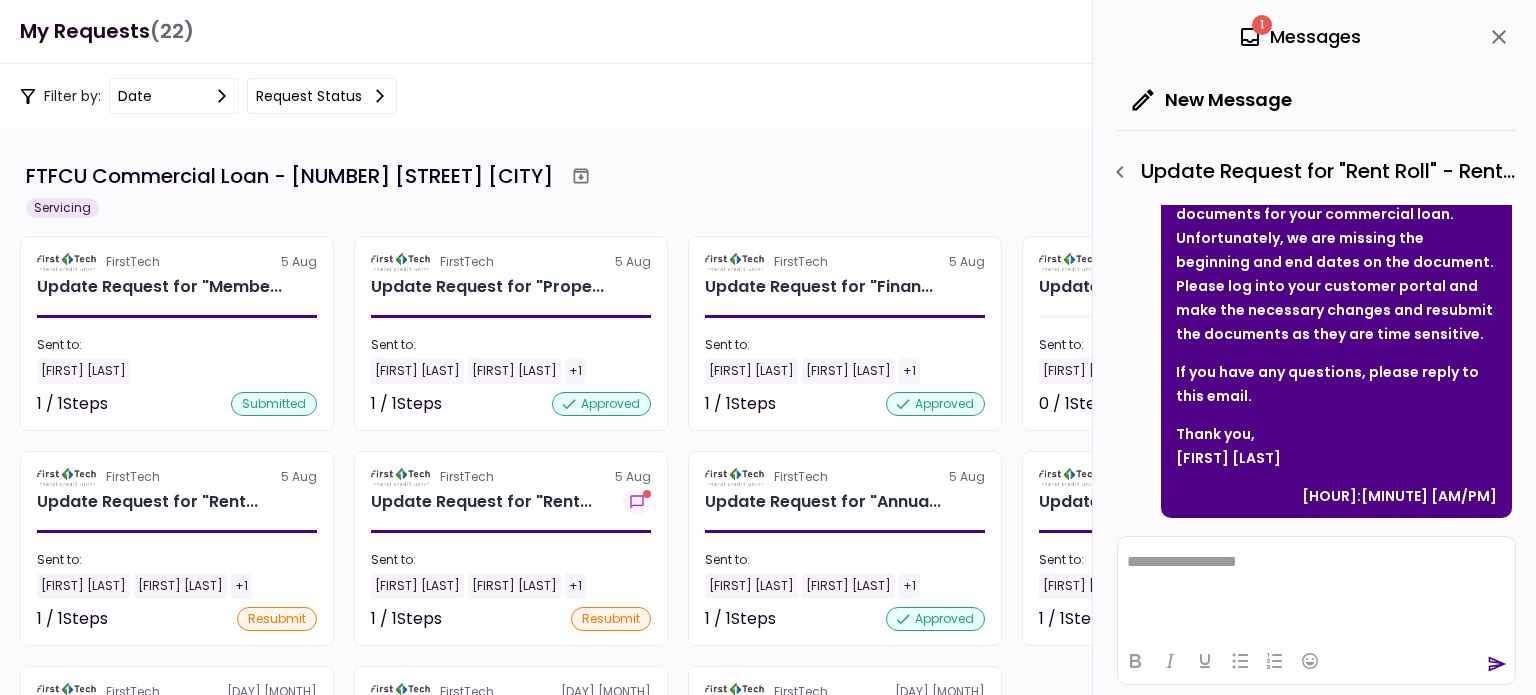 click 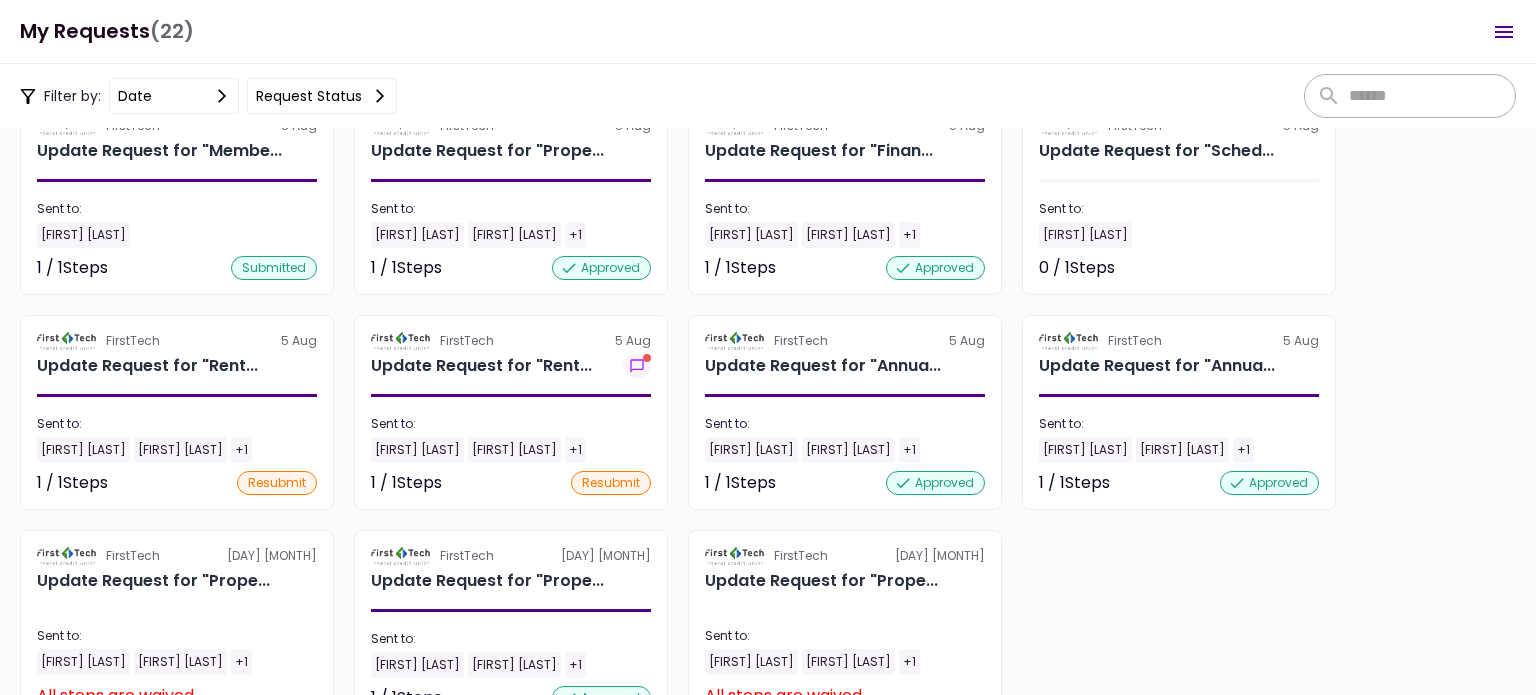 scroll, scrollTop: 200, scrollLeft: 0, axis: vertical 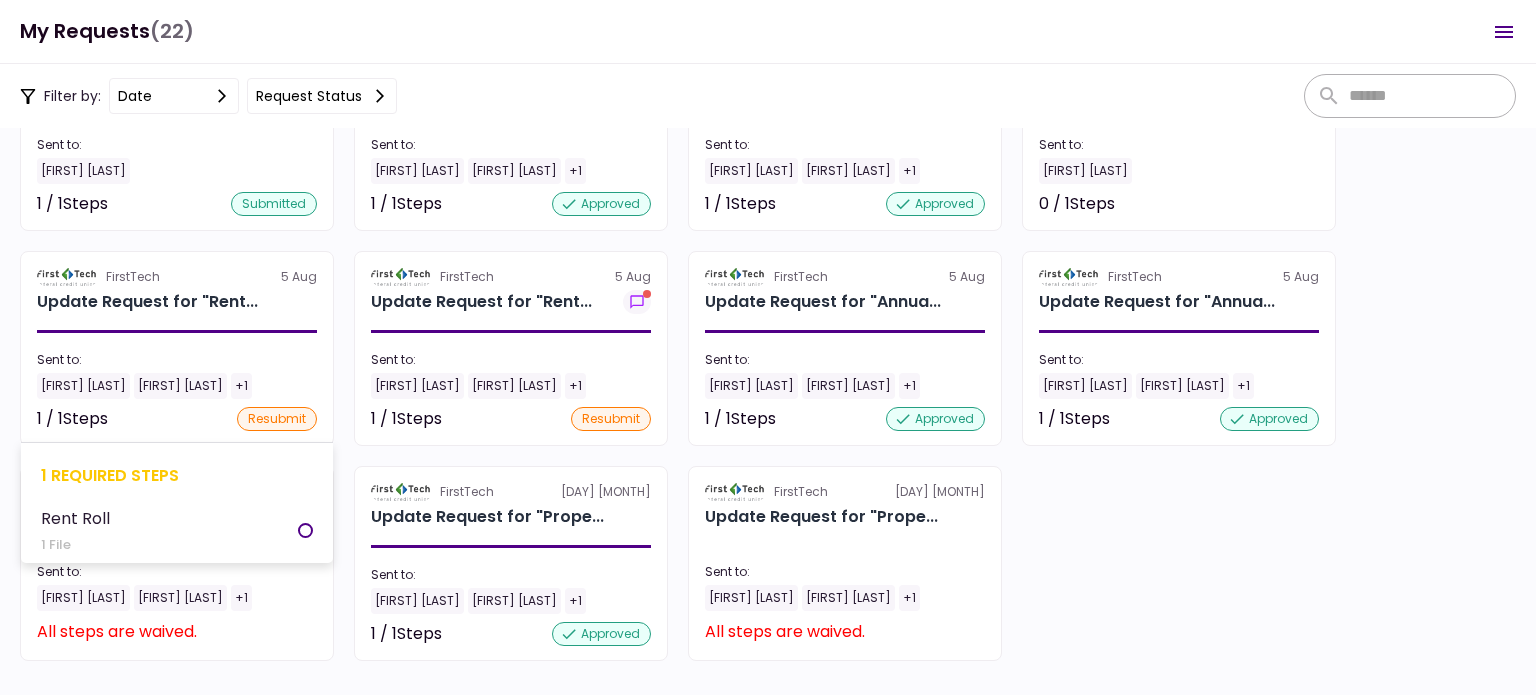 click on "[FIRST] [LAST]" at bounding box center (180, 386) 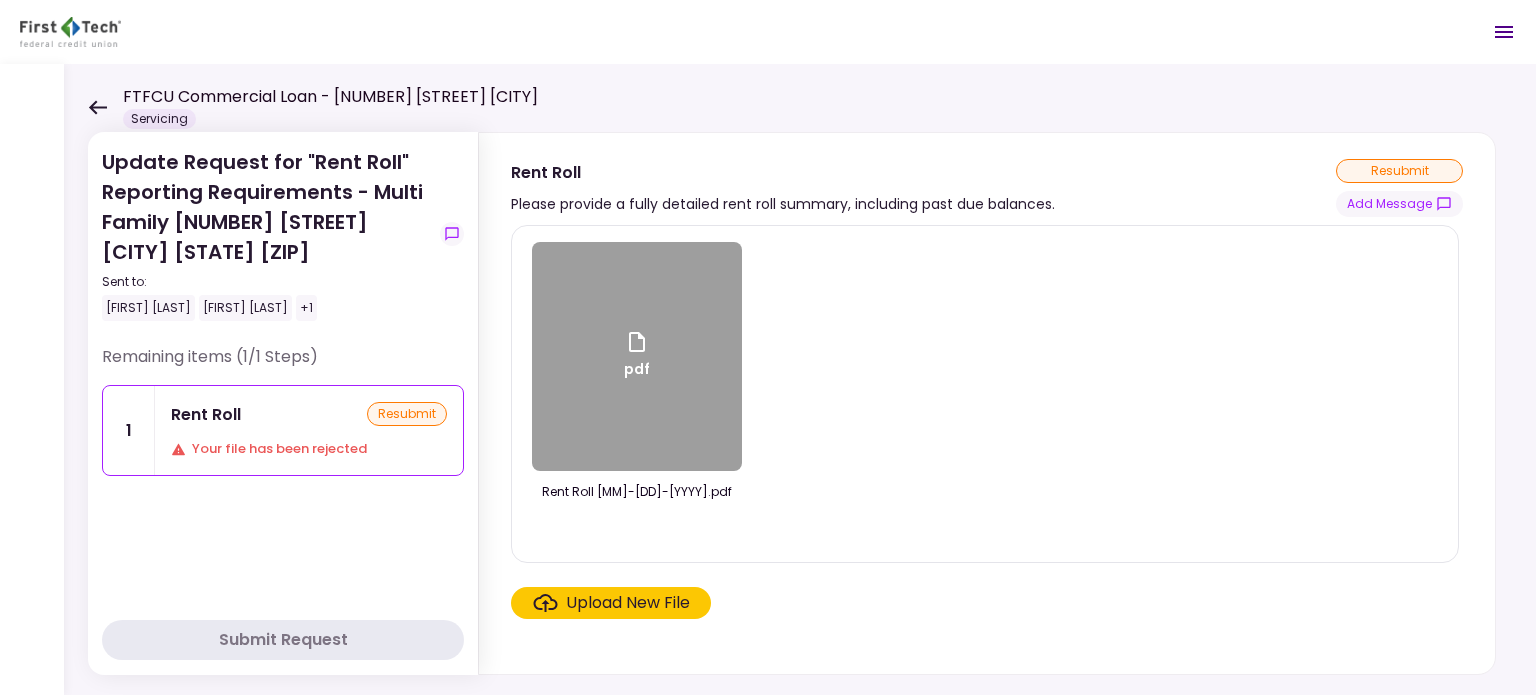 click on "Upload New File" at bounding box center (628, 603) 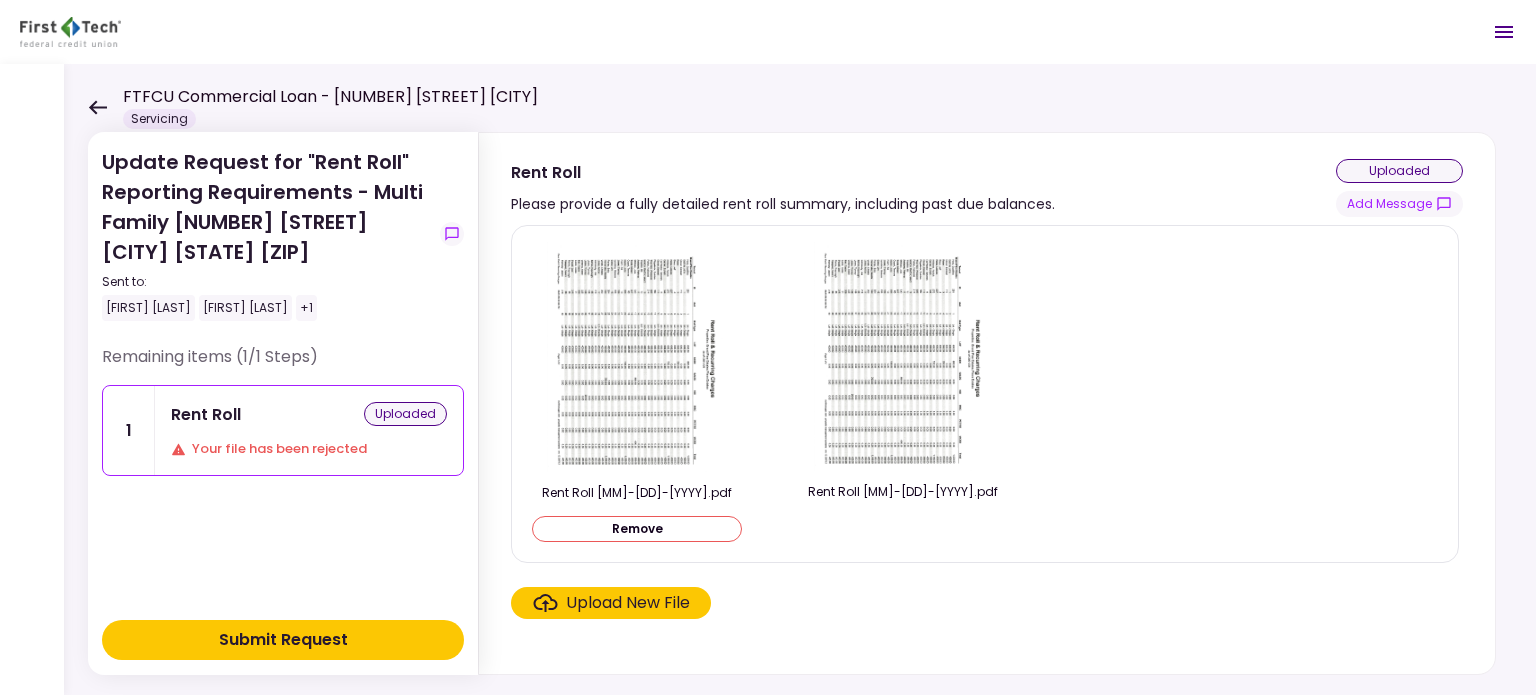 click on "Submit Request" at bounding box center (283, 640) 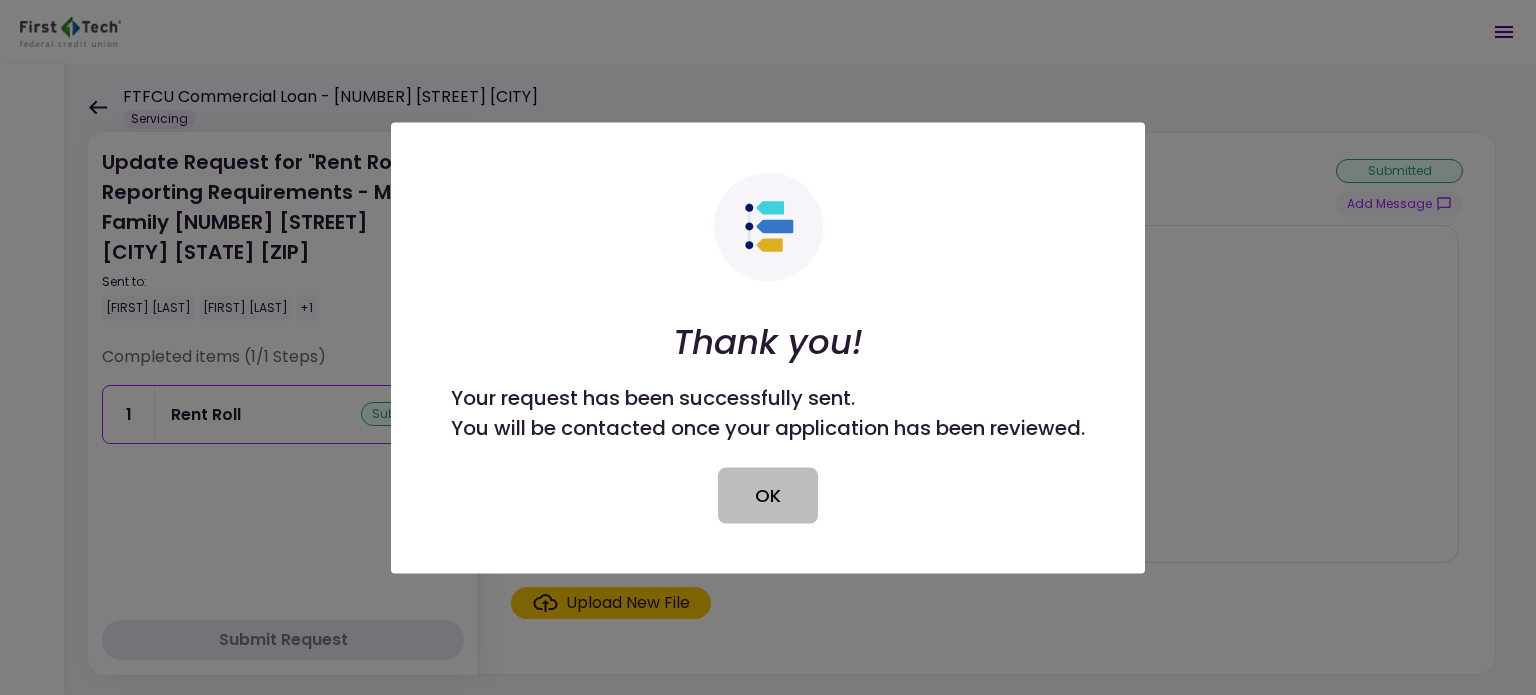 click on "OK" at bounding box center (768, 495) 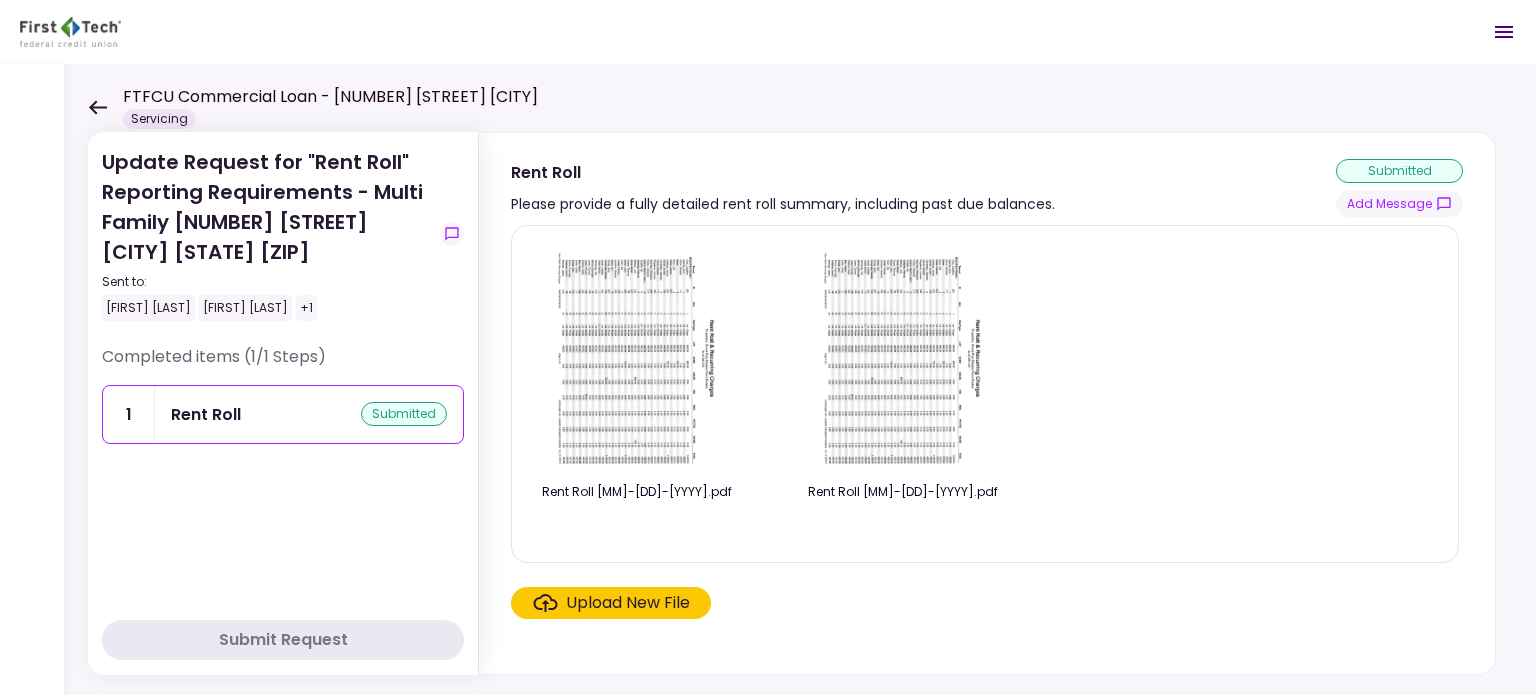 click 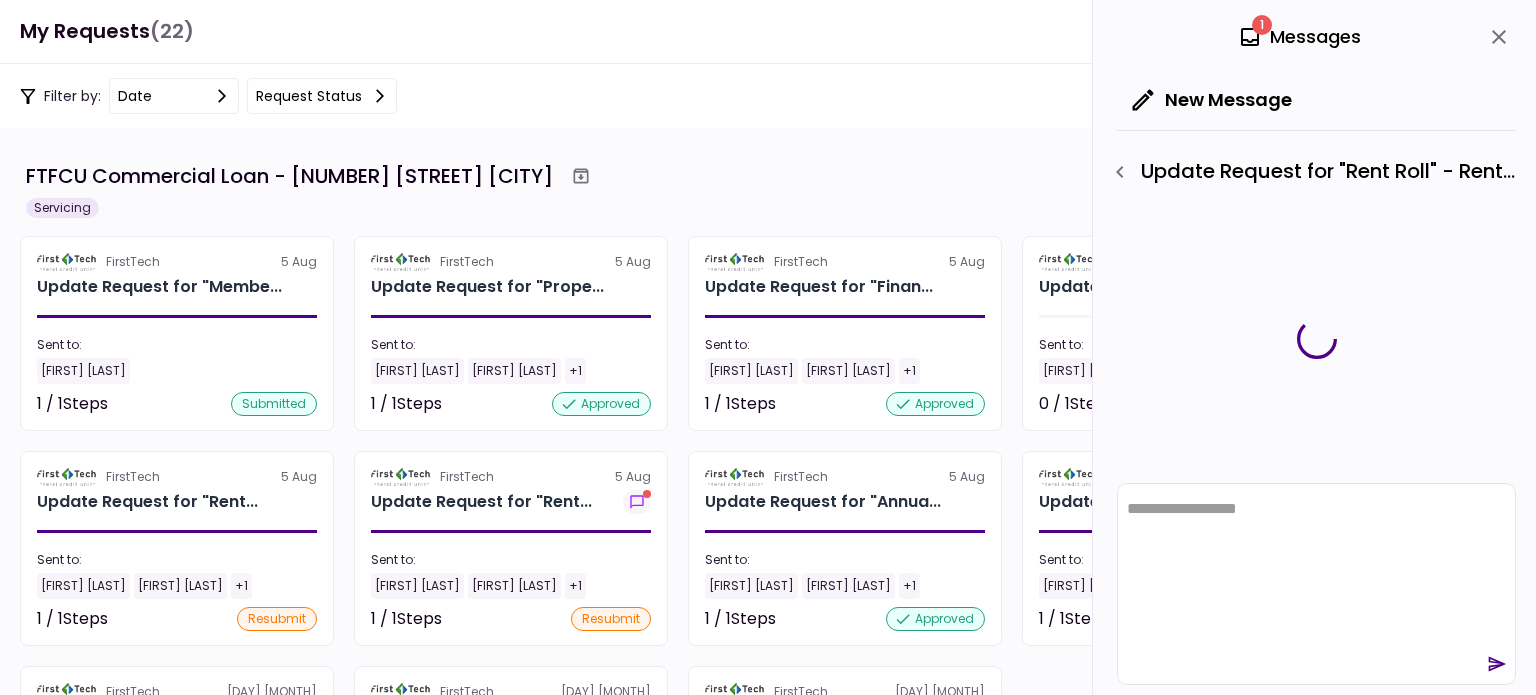 scroll, scrollTop: 0, scrollLeft: 0, axis: both 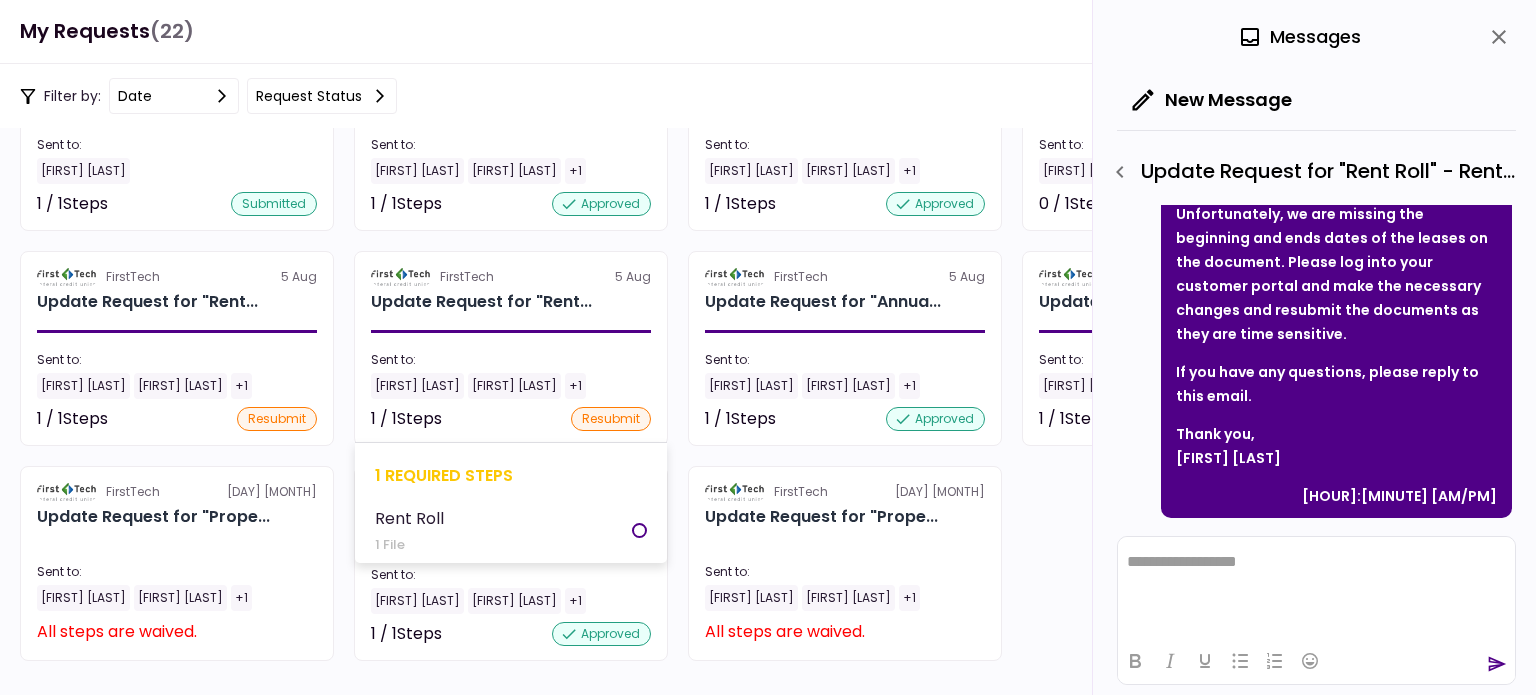 click on "[FIRST] [LAST]" at bounding box center [417, 386] 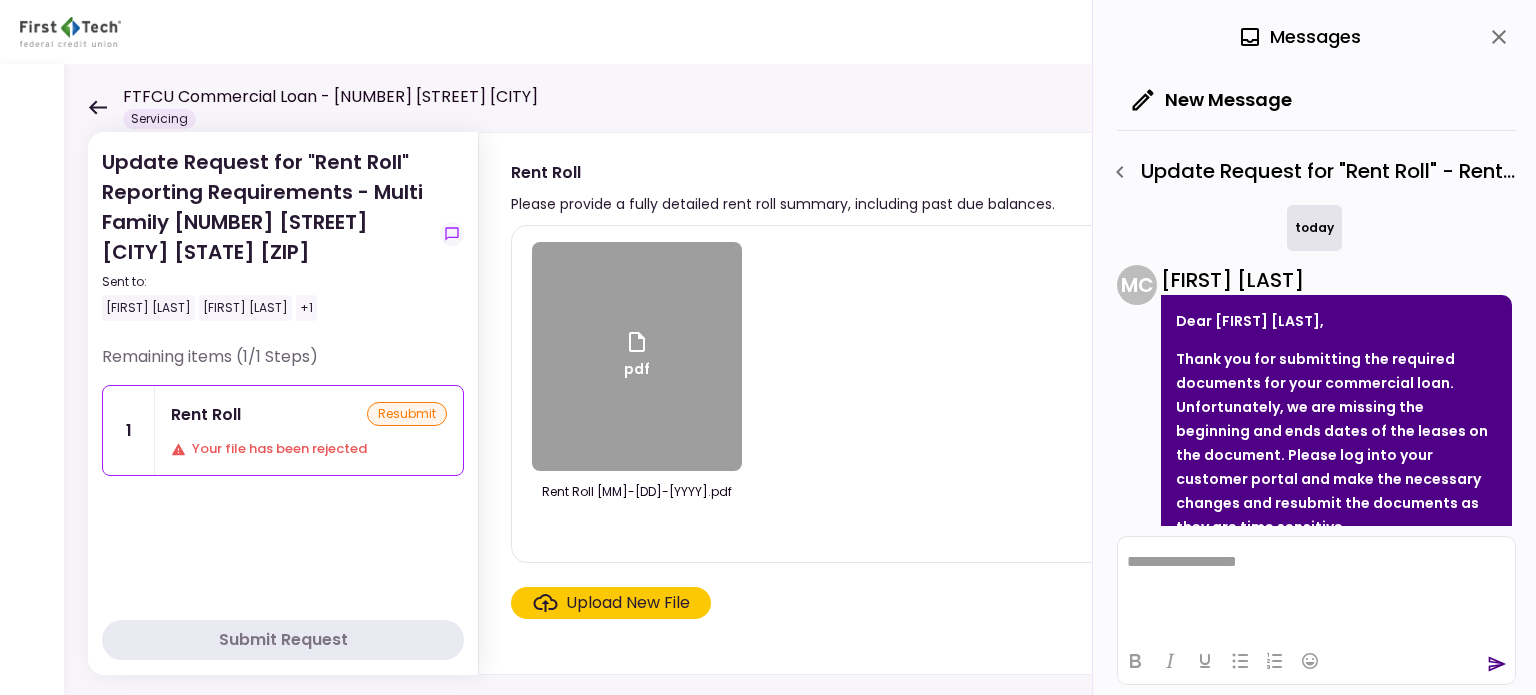 scroll, scrollTop: 0, scrollLeft: 0, axis: both 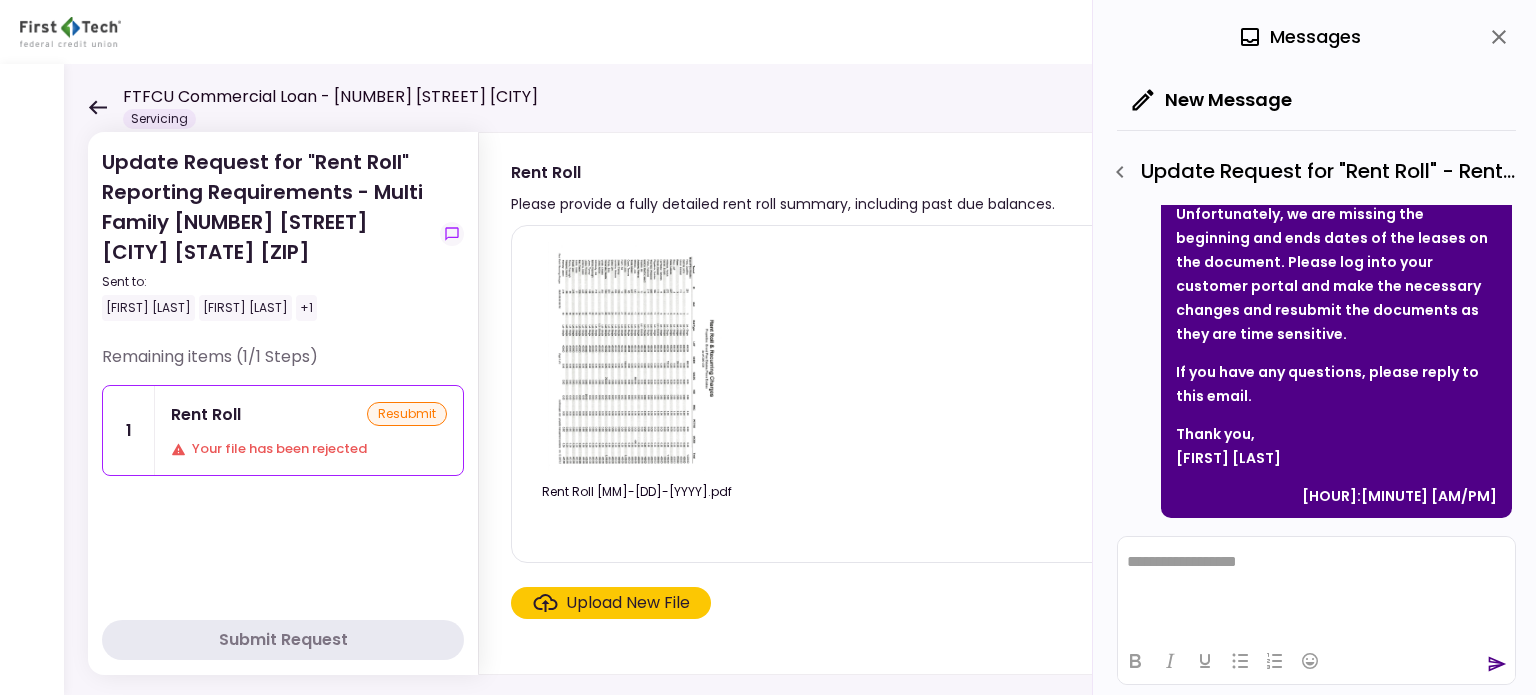 click 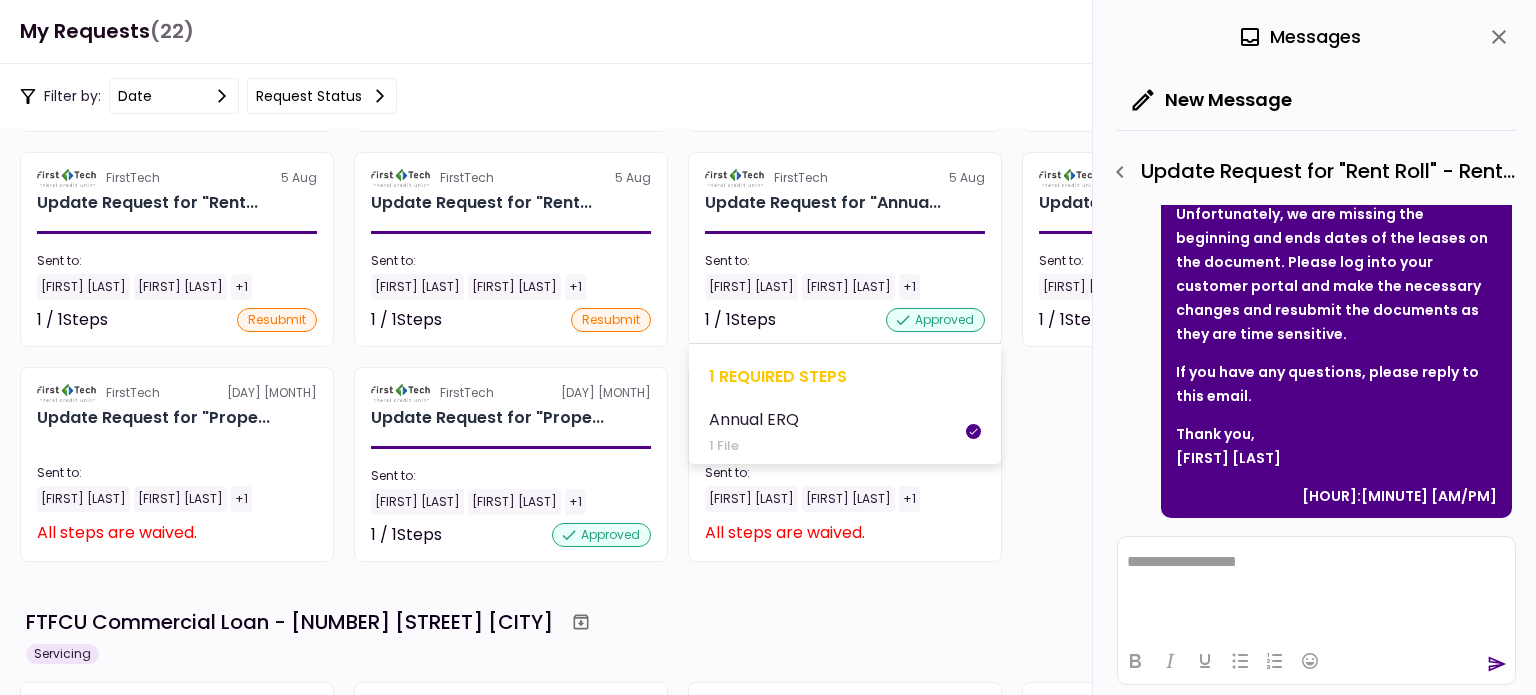 scroll, scrollTop: 300, scrollLeft: 0, axis: vertical 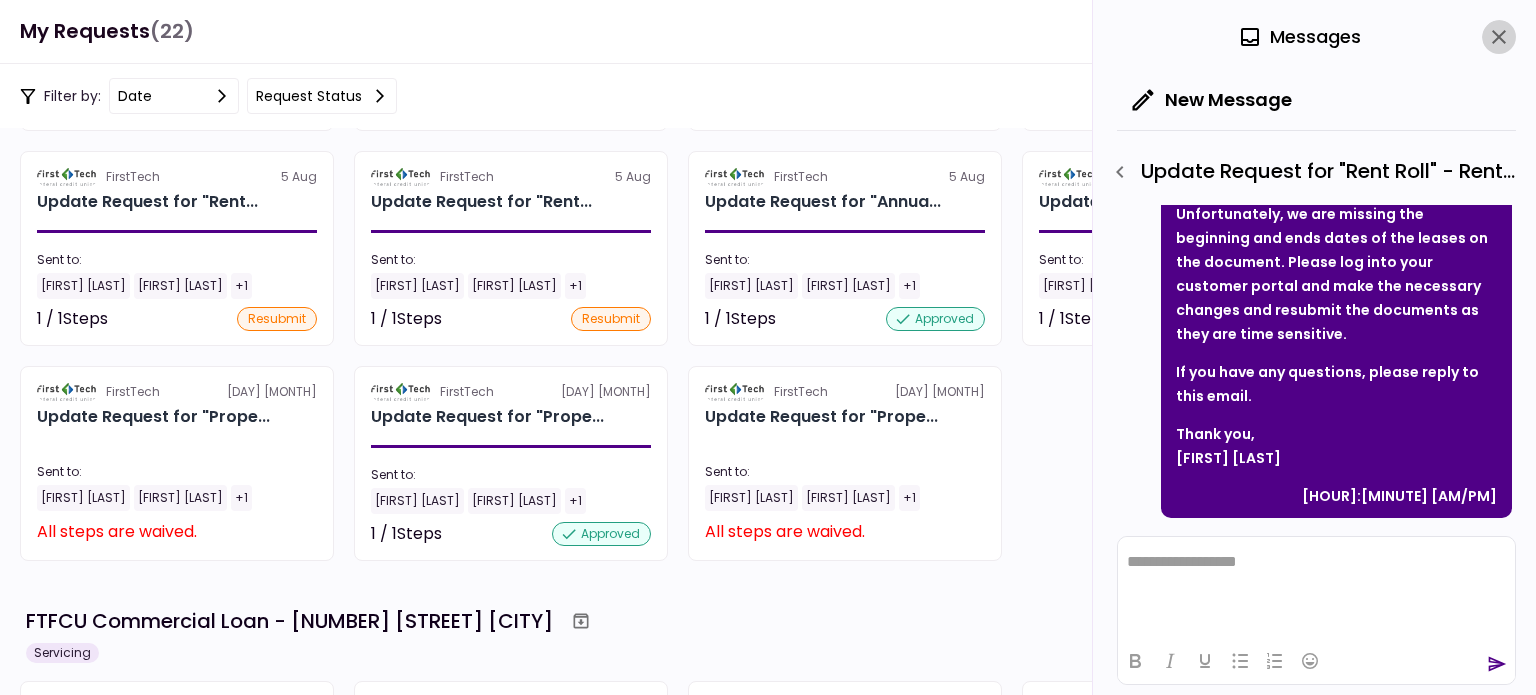 click 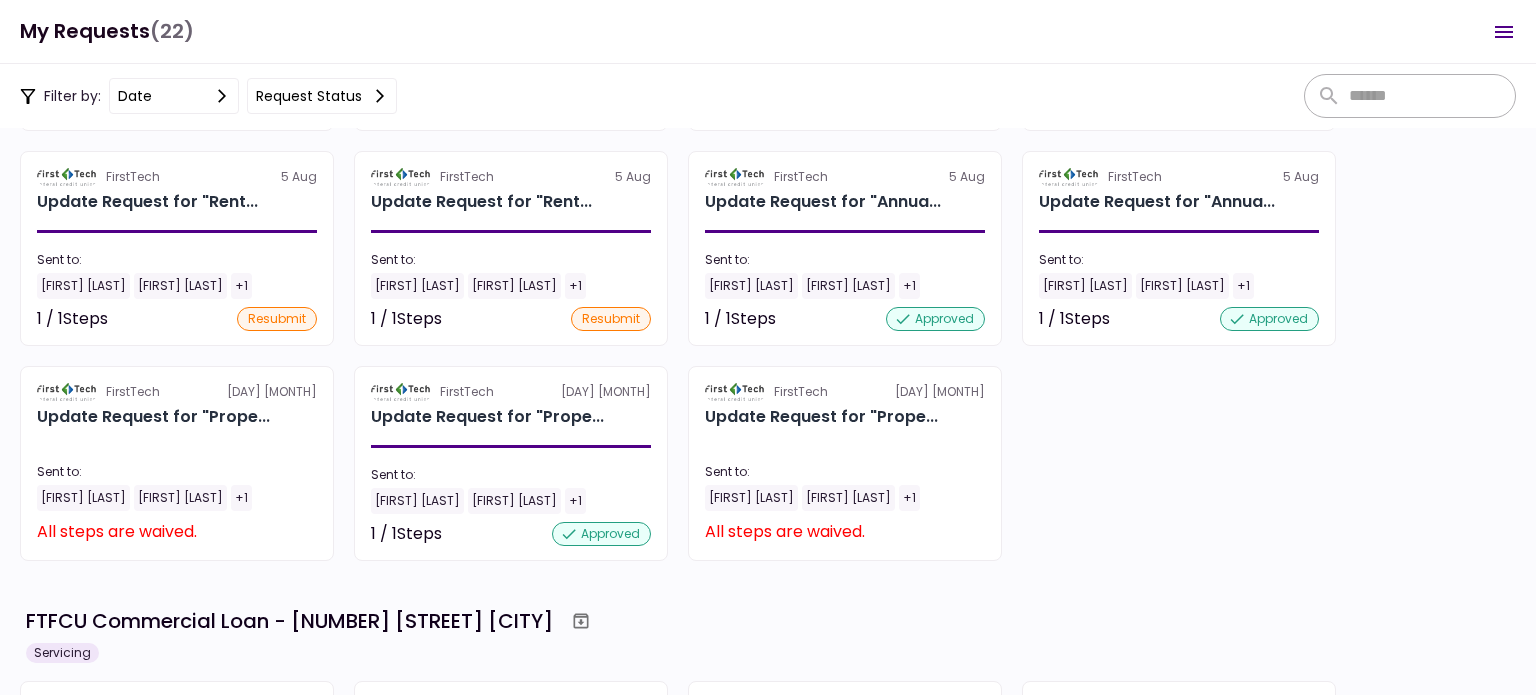 scroll, scrollTop: 200, scrollLeft: 0, axis: vertical 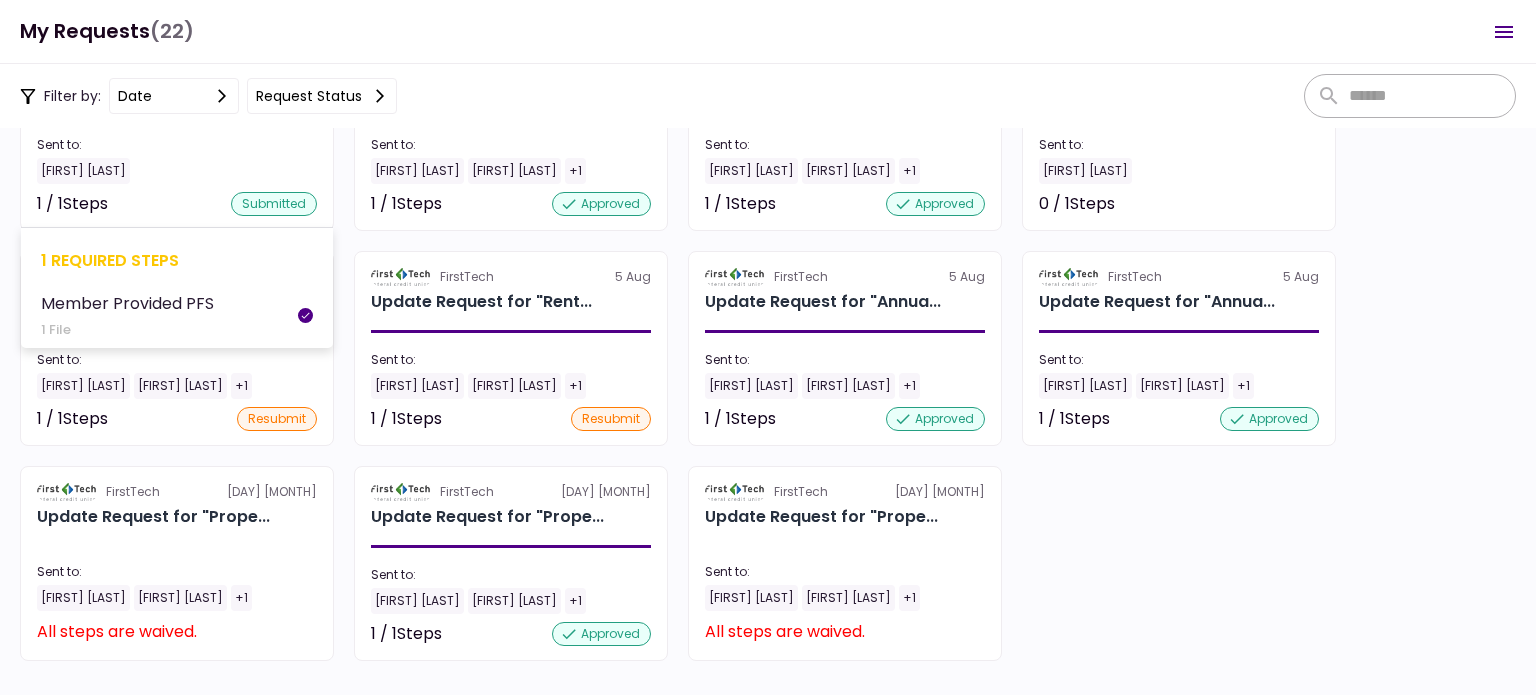 click on "1   required steps" at bounding box center [177, 260] 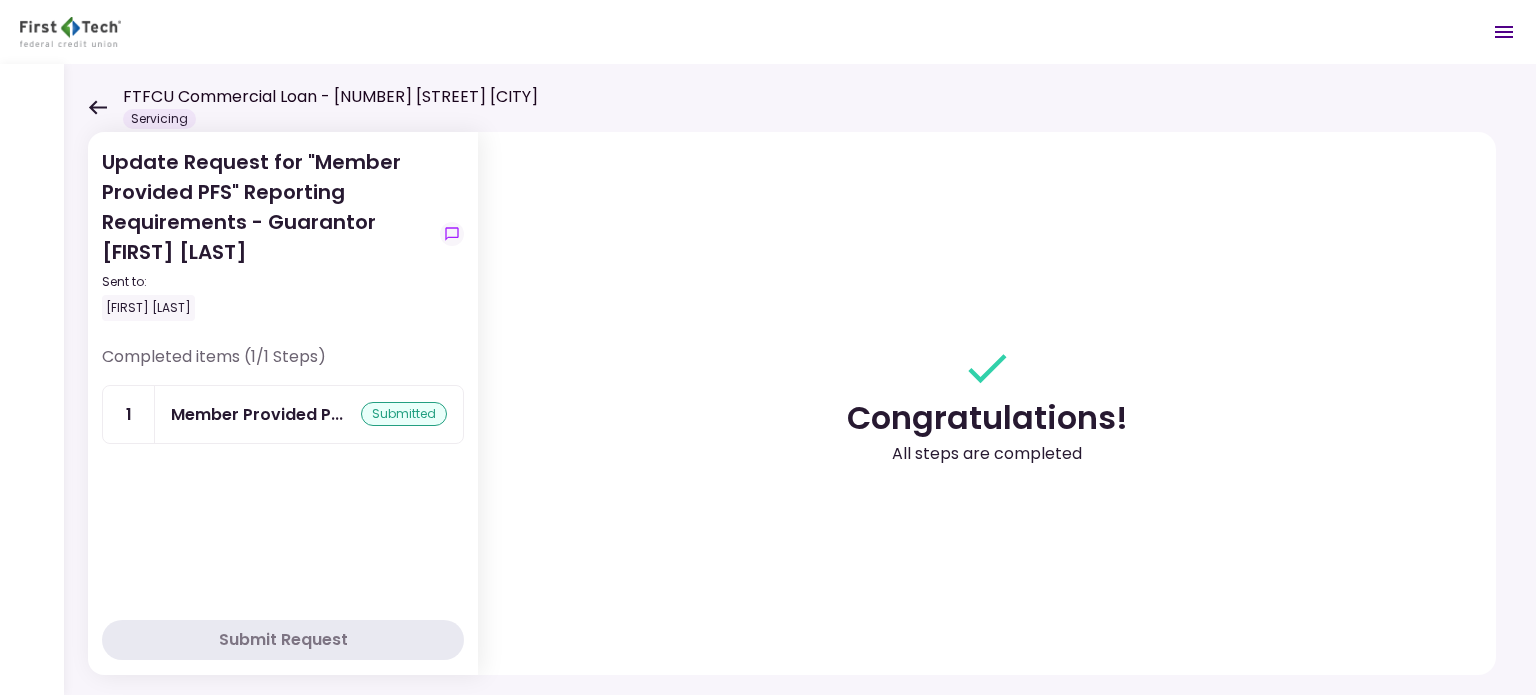 click 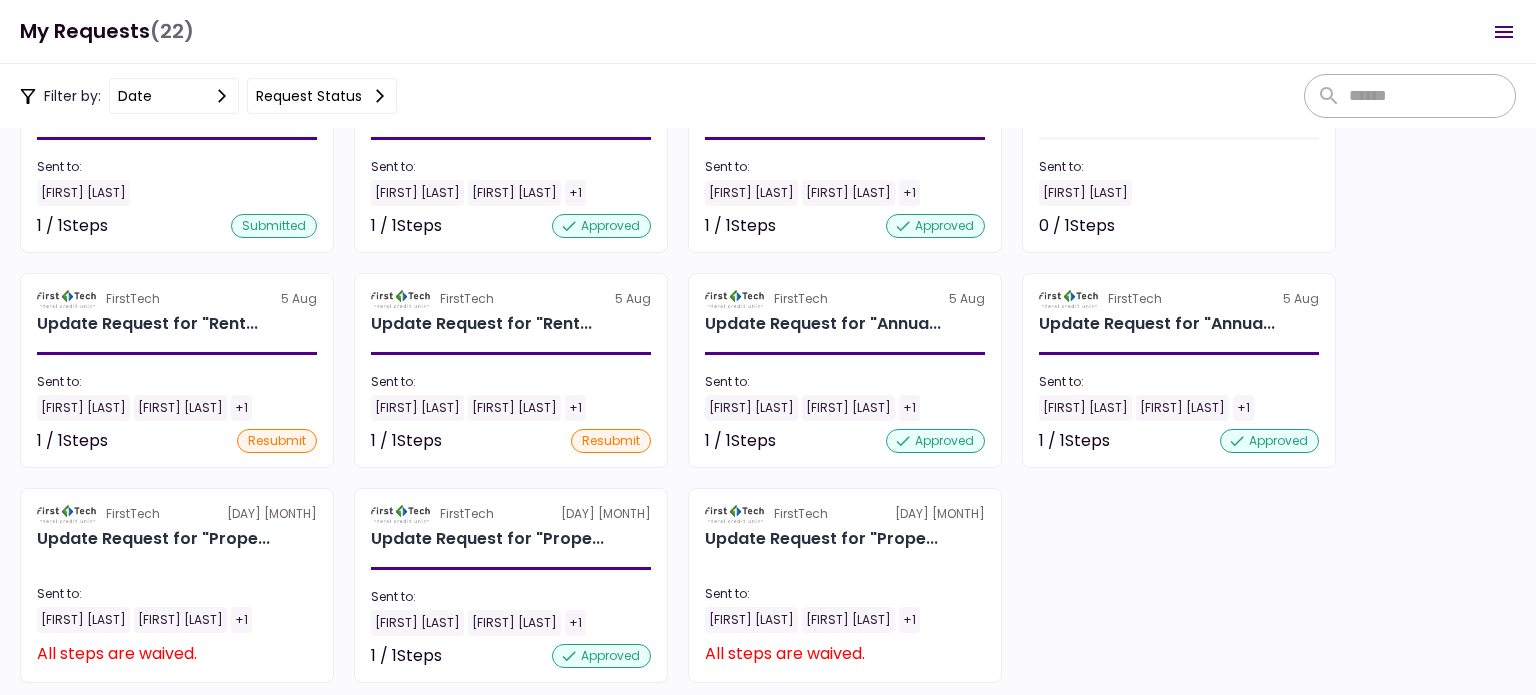 scroll, scrollTop: 200, scrollLeft: 0, axis: vertical 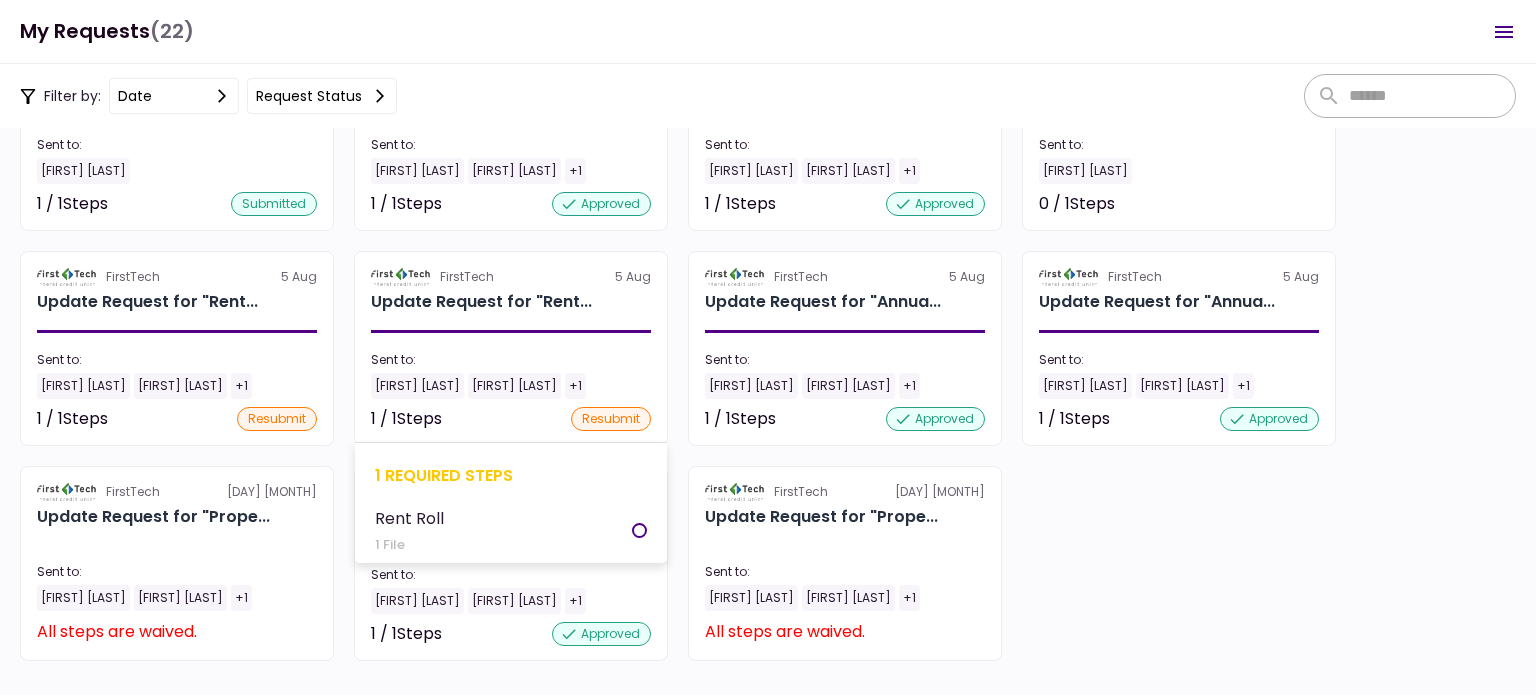 click on "1   required steps" at bounding box center (511, 475) 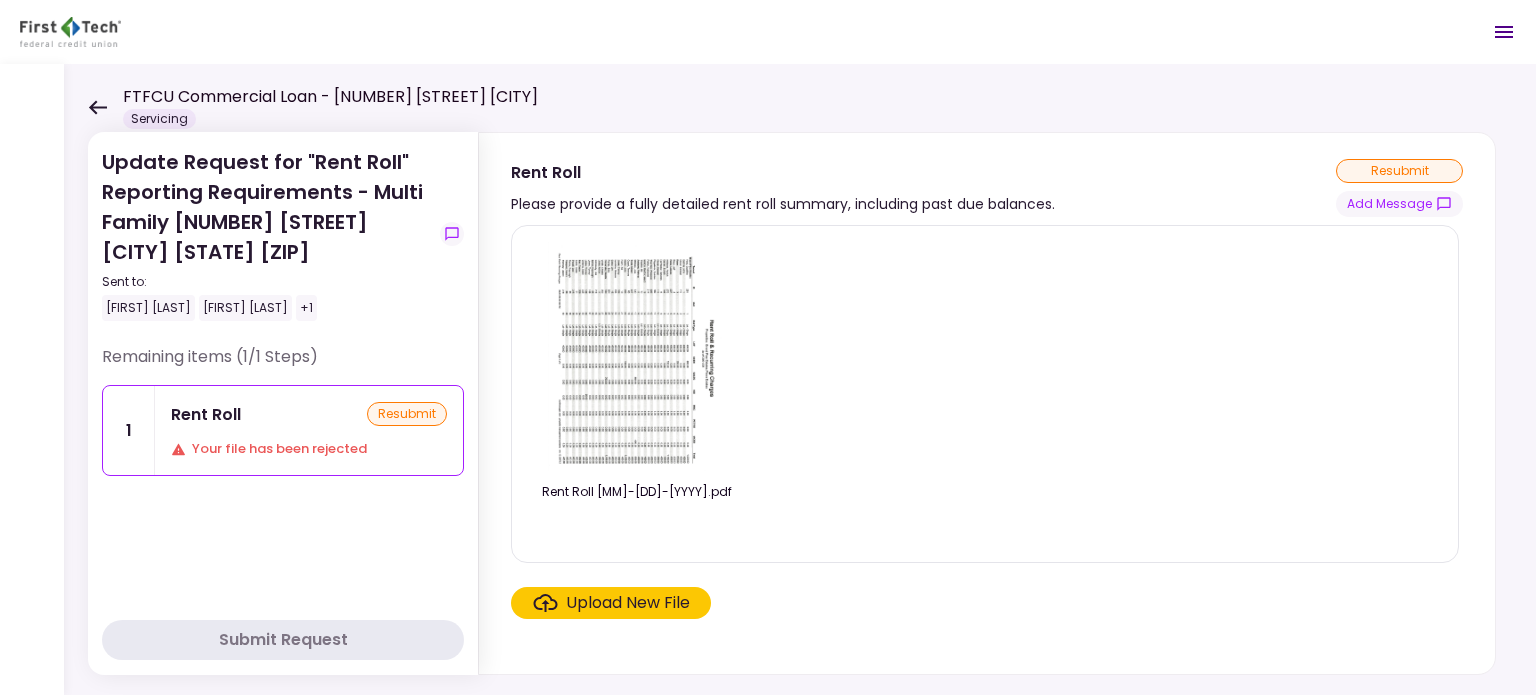 drag, startPoint x: 655, startPoint y: 442, endPoint x: 1007, endPoint y: 479, distance: 353.93927 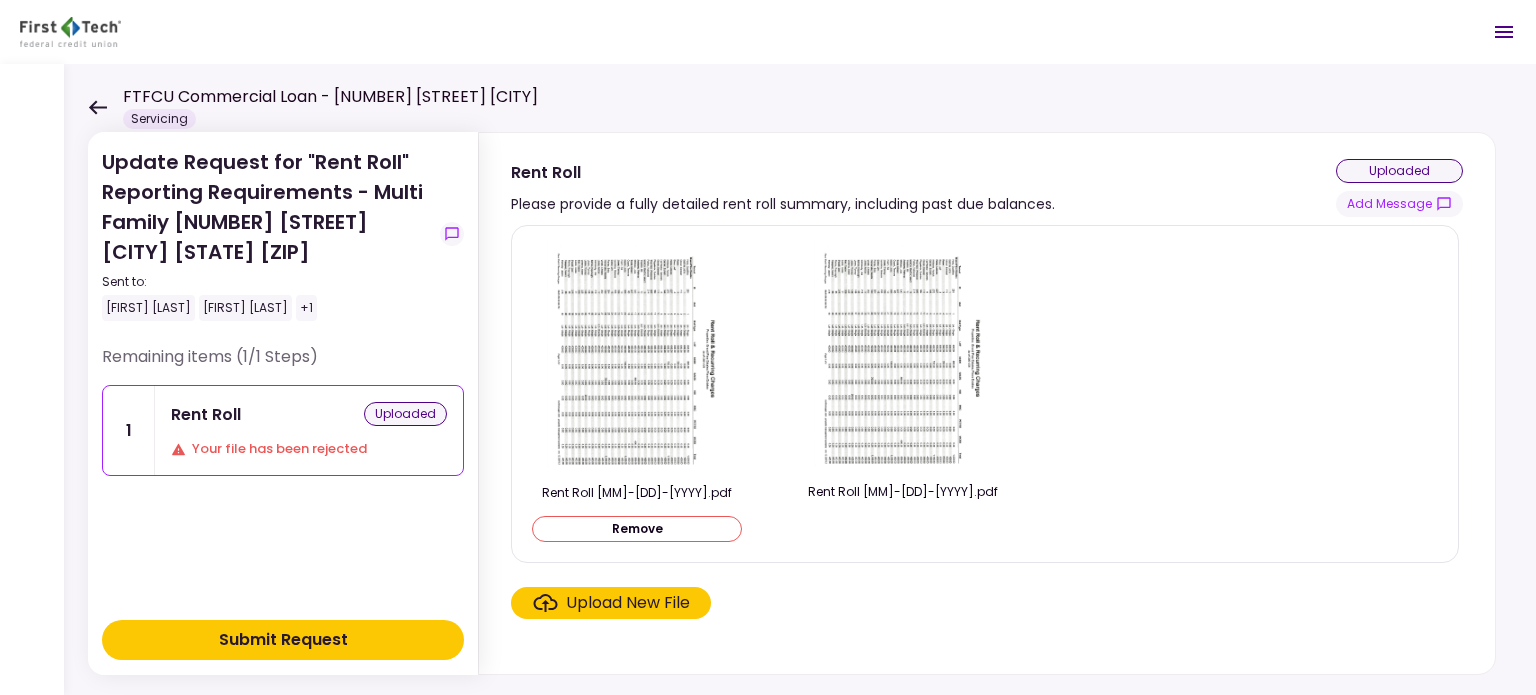 click on "Submit Request" at bounding box center (283, 640) 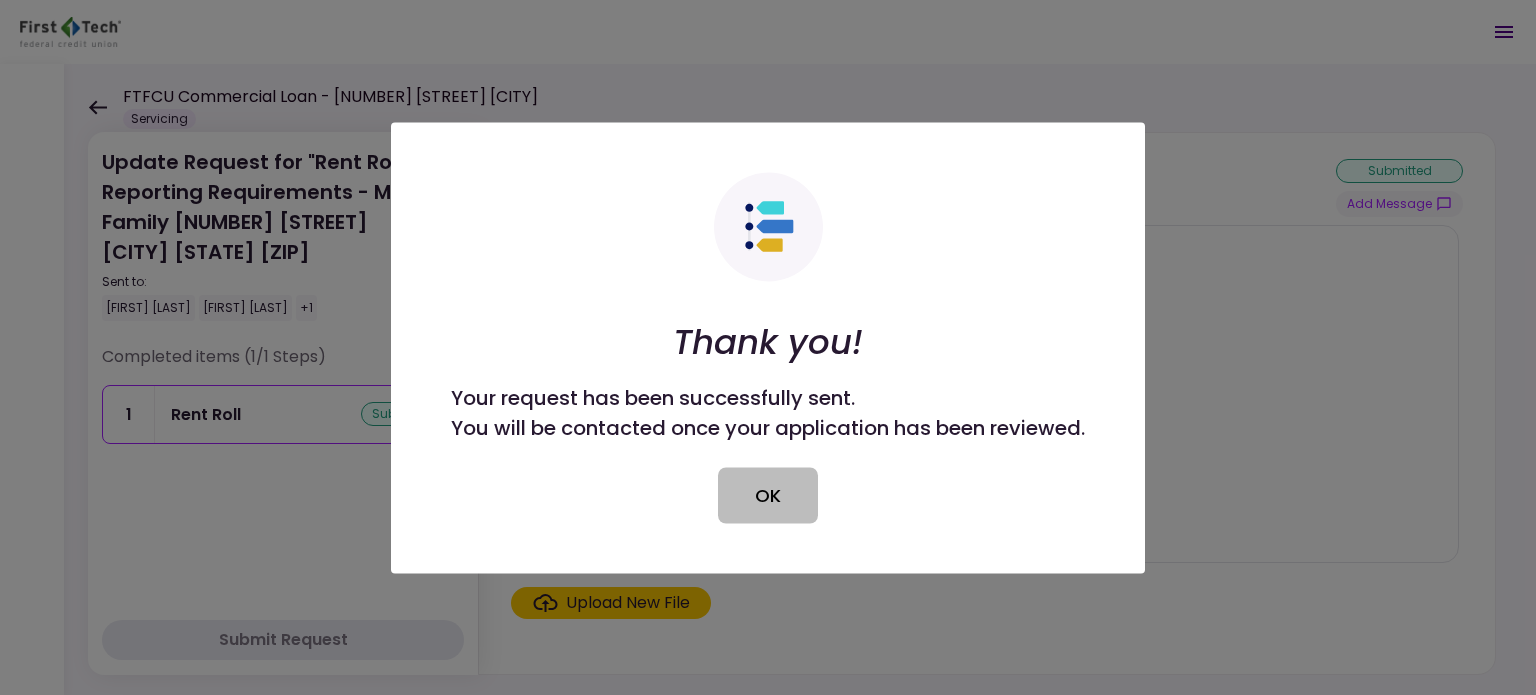 click on "OK" at bounding box center [768, 495] 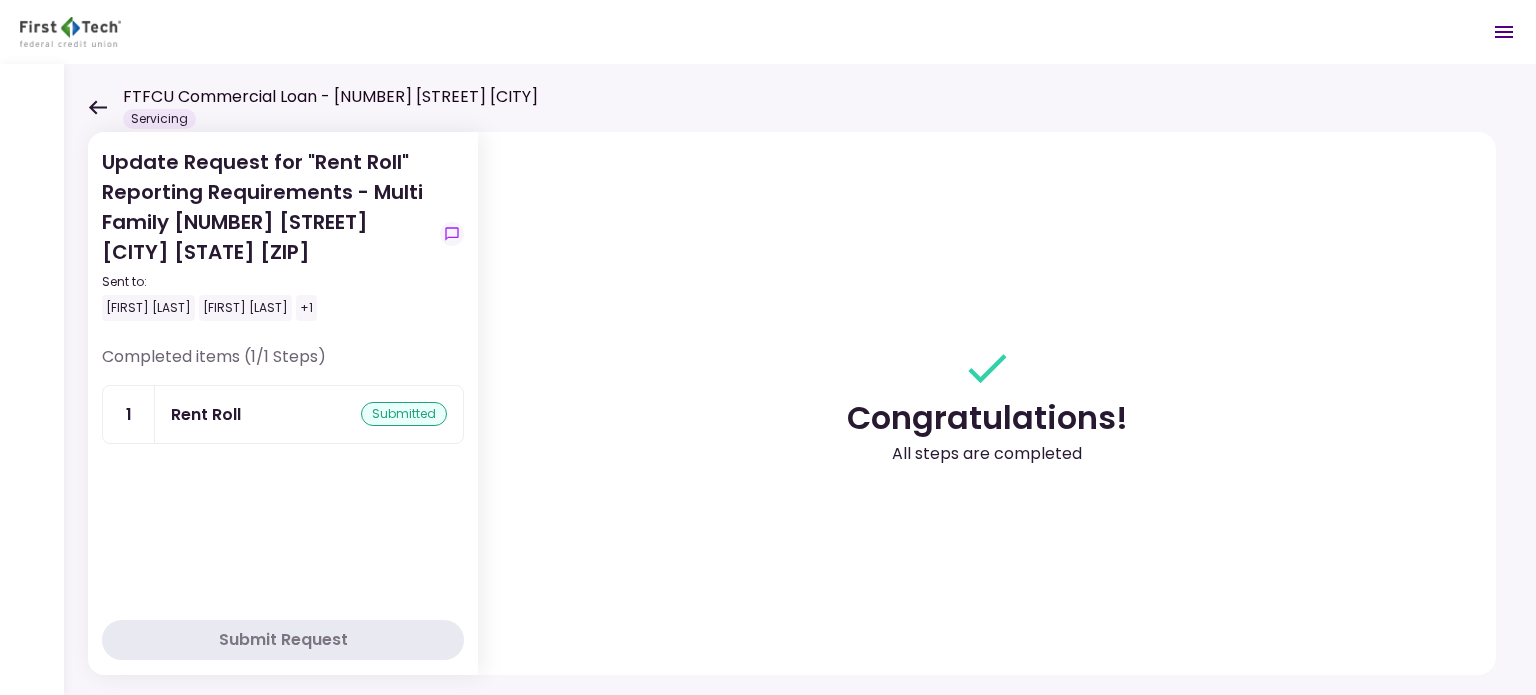 click 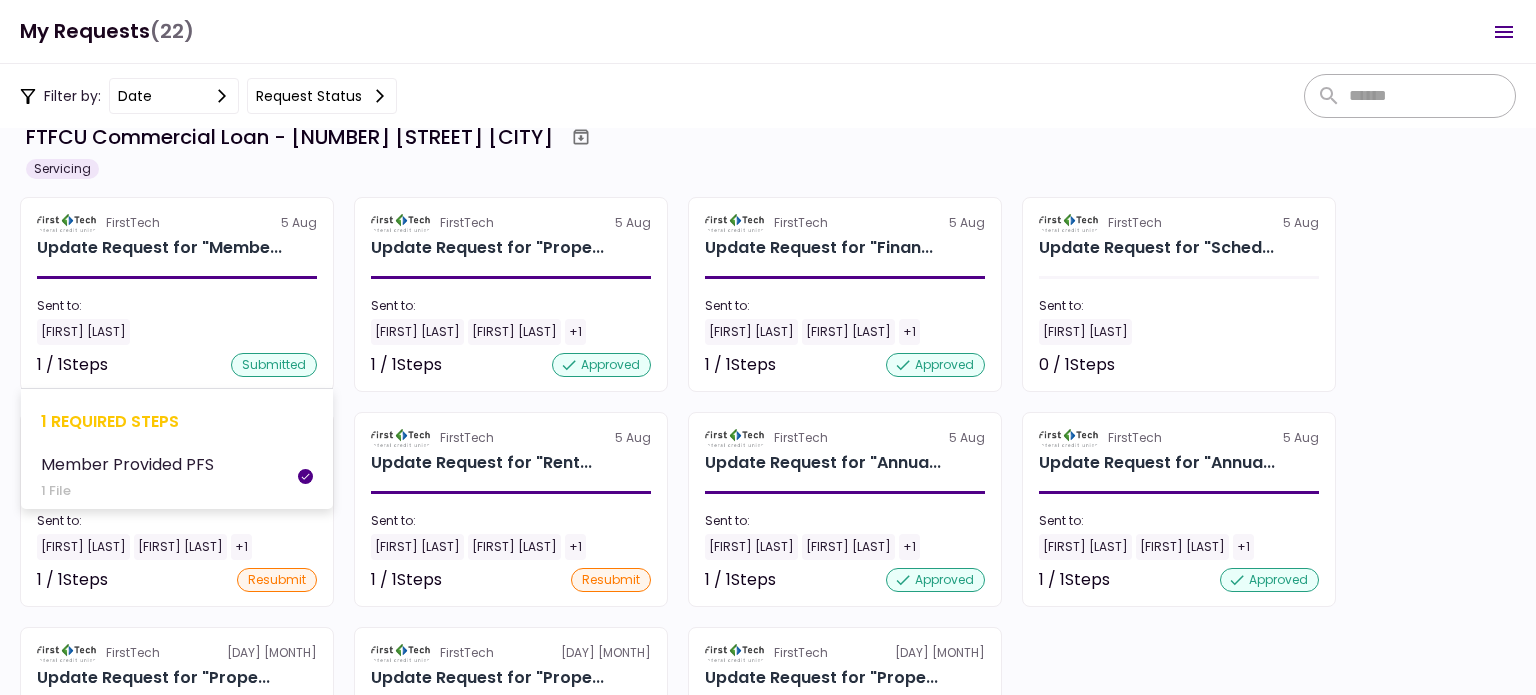 scroll, scrollTop: 100, scrollLeft: 0, axis: vertical 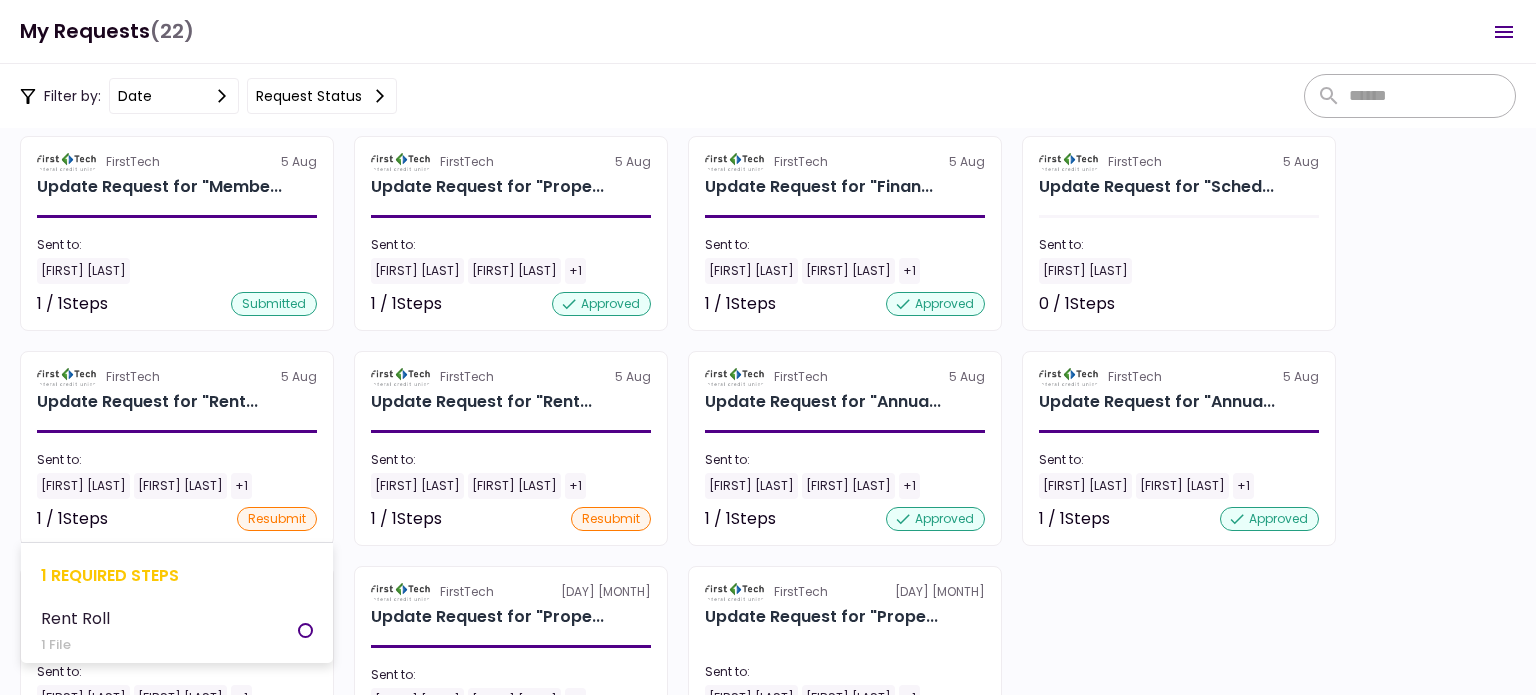 click on "resubmit" at bounding box center [277, 519] 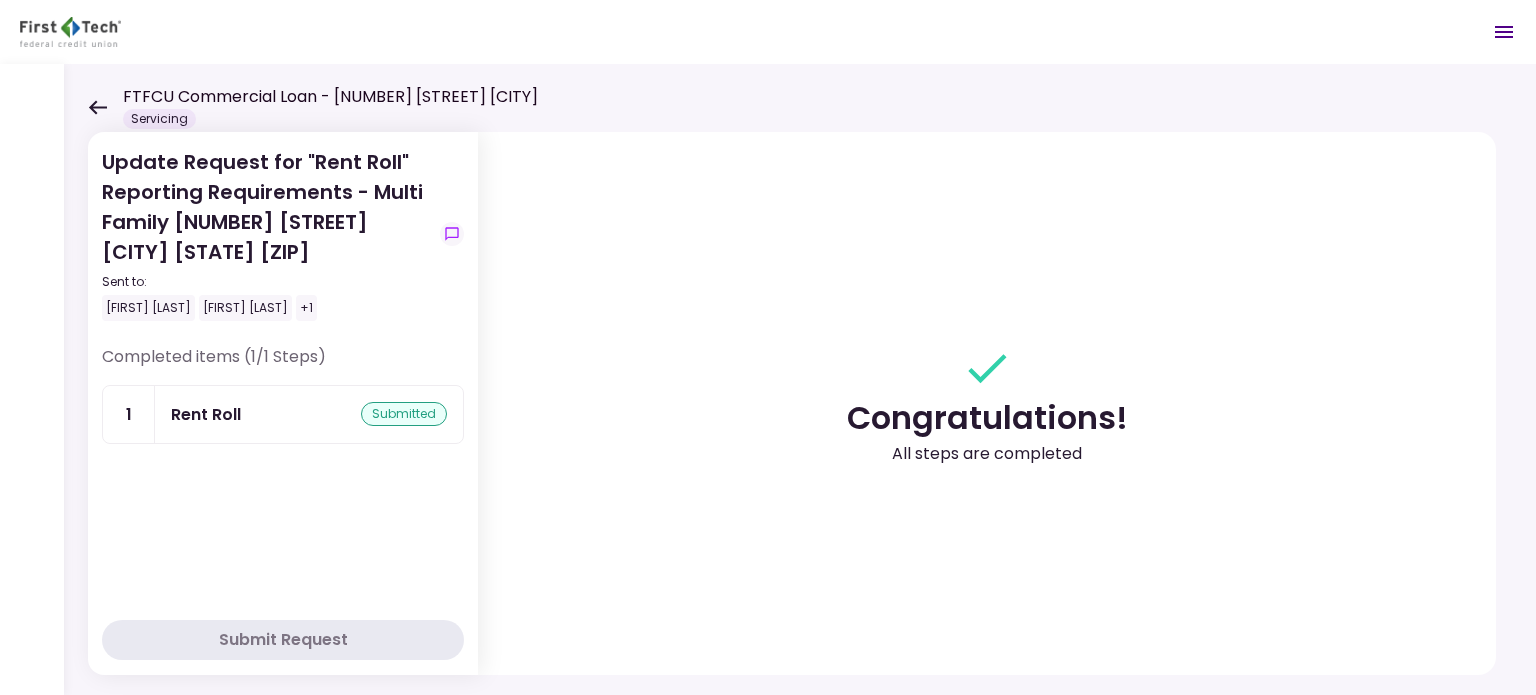 click 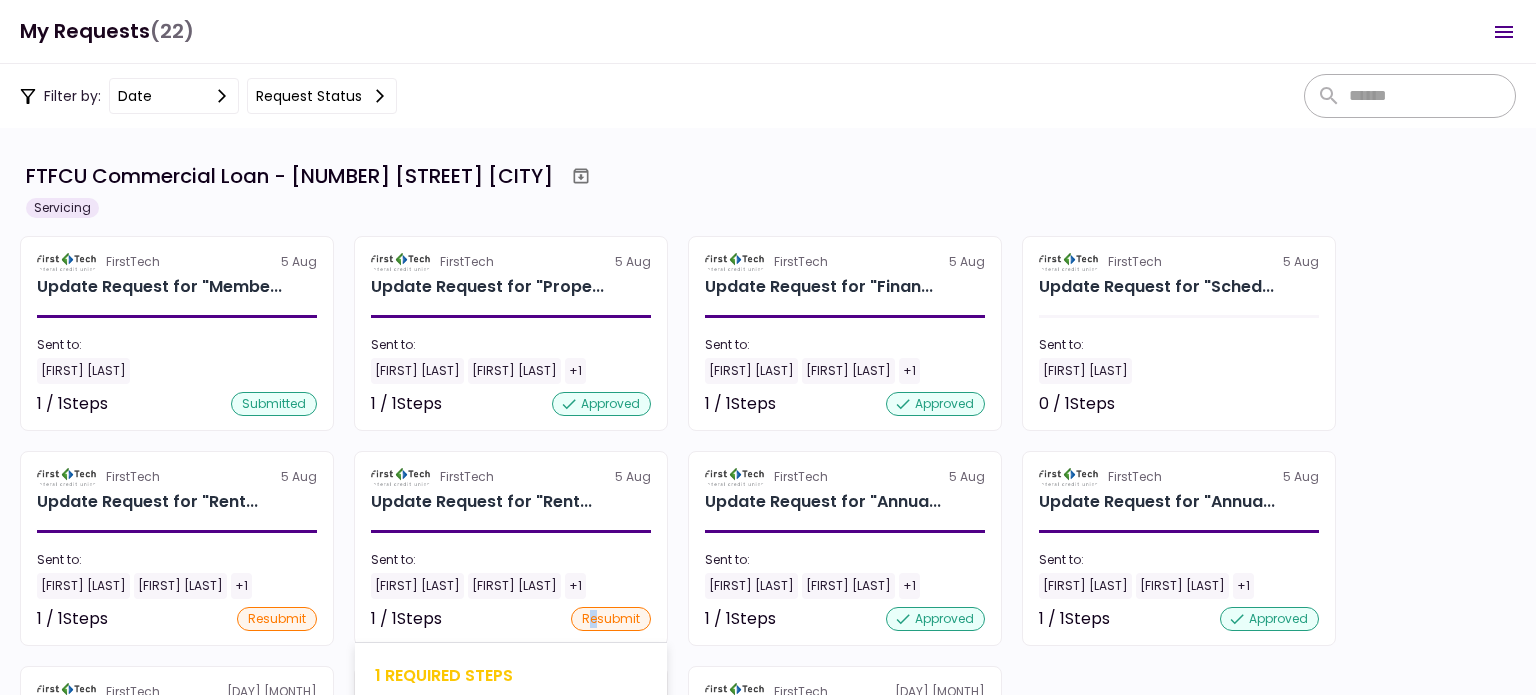 click on "resubmit" at bounding box center [611, 619] 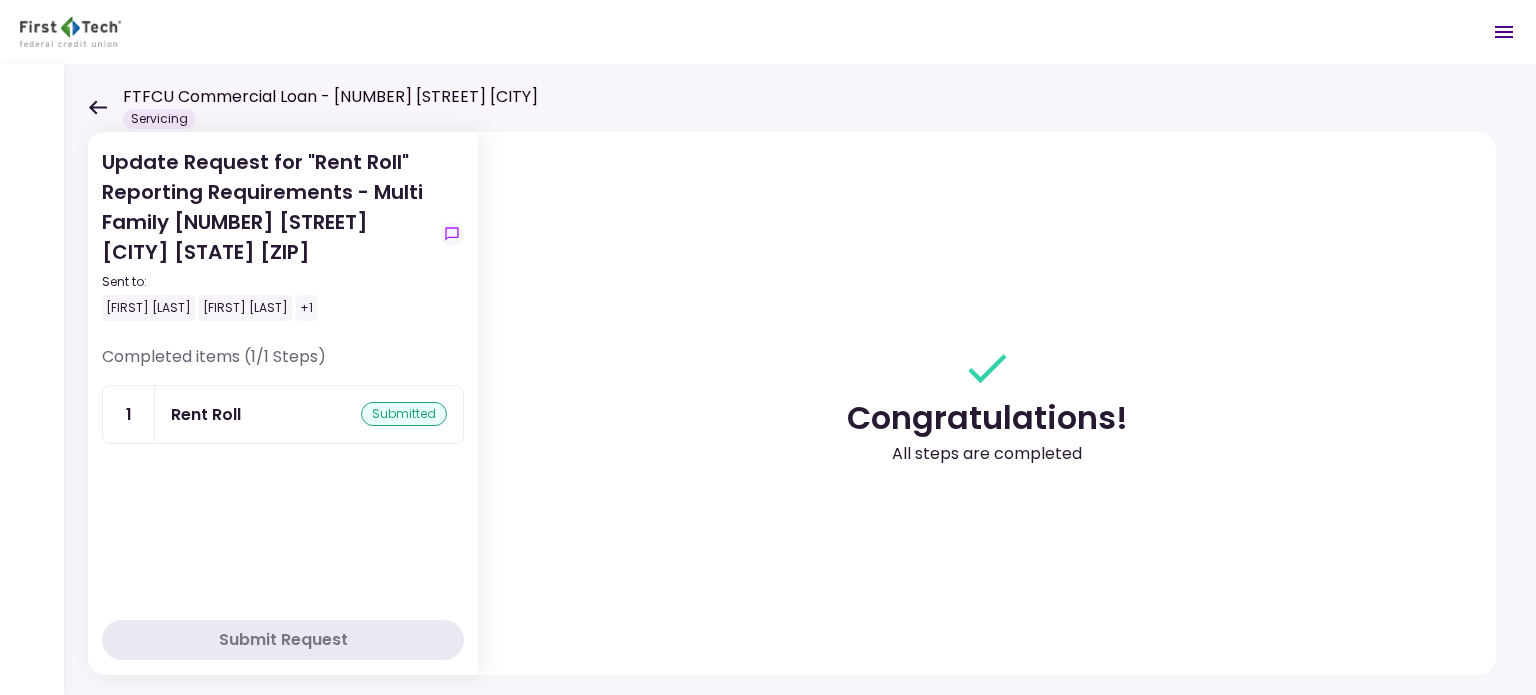 click 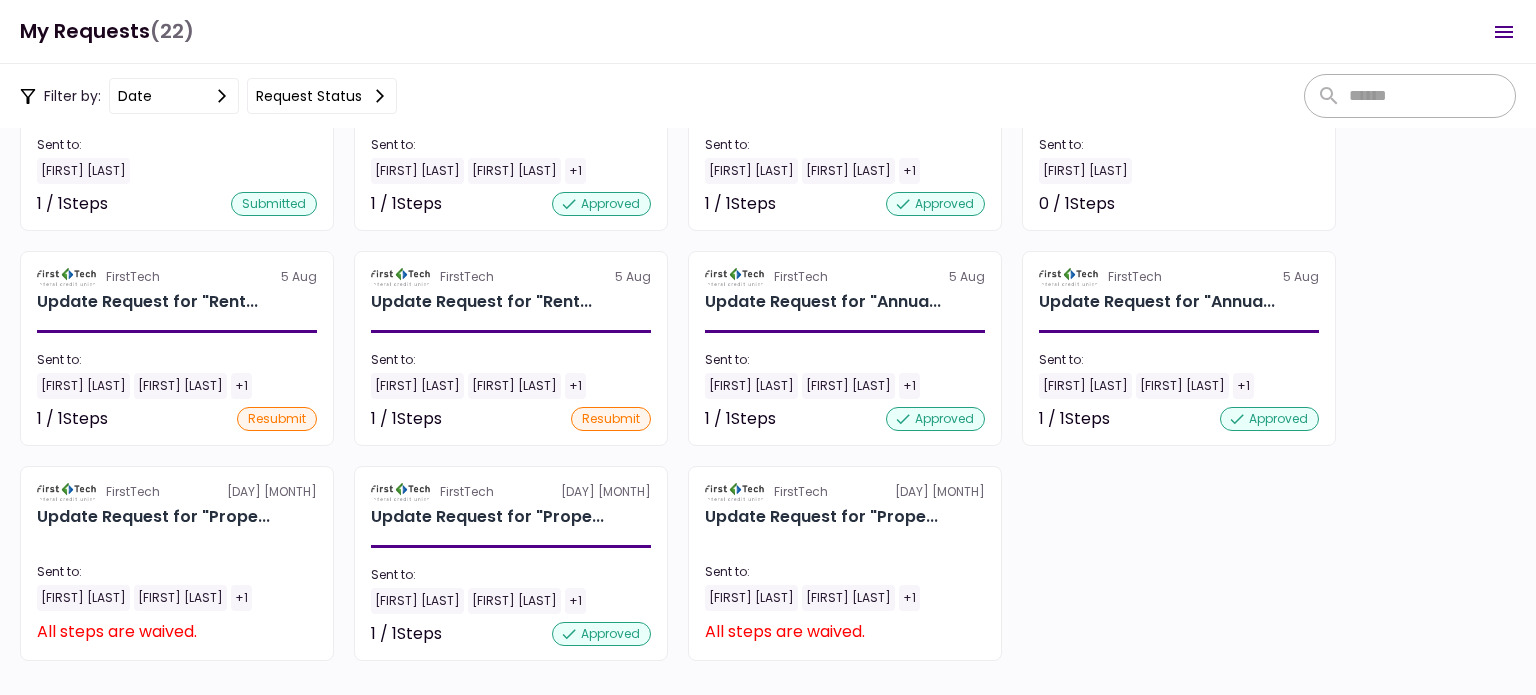 scroll, scrollTop: 0, scrollLeft: 0, axis: both 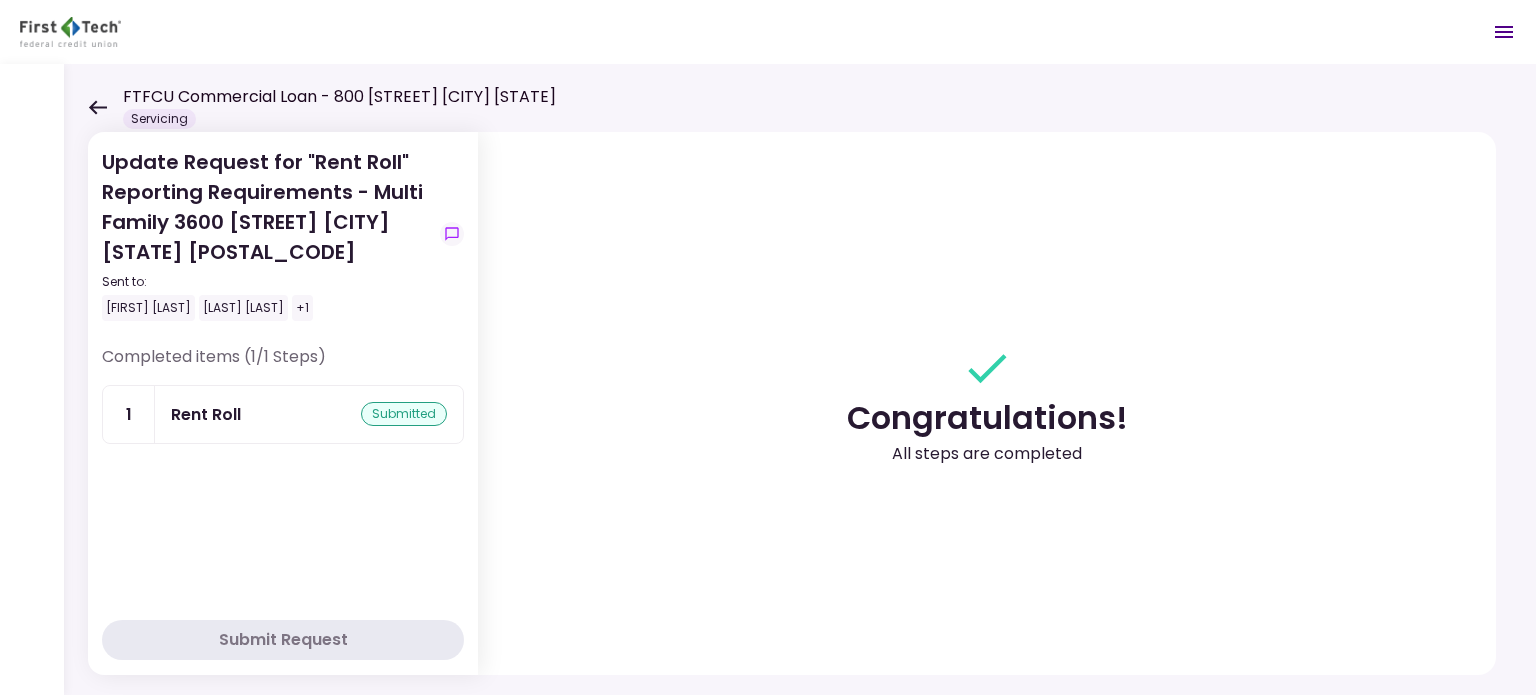 click 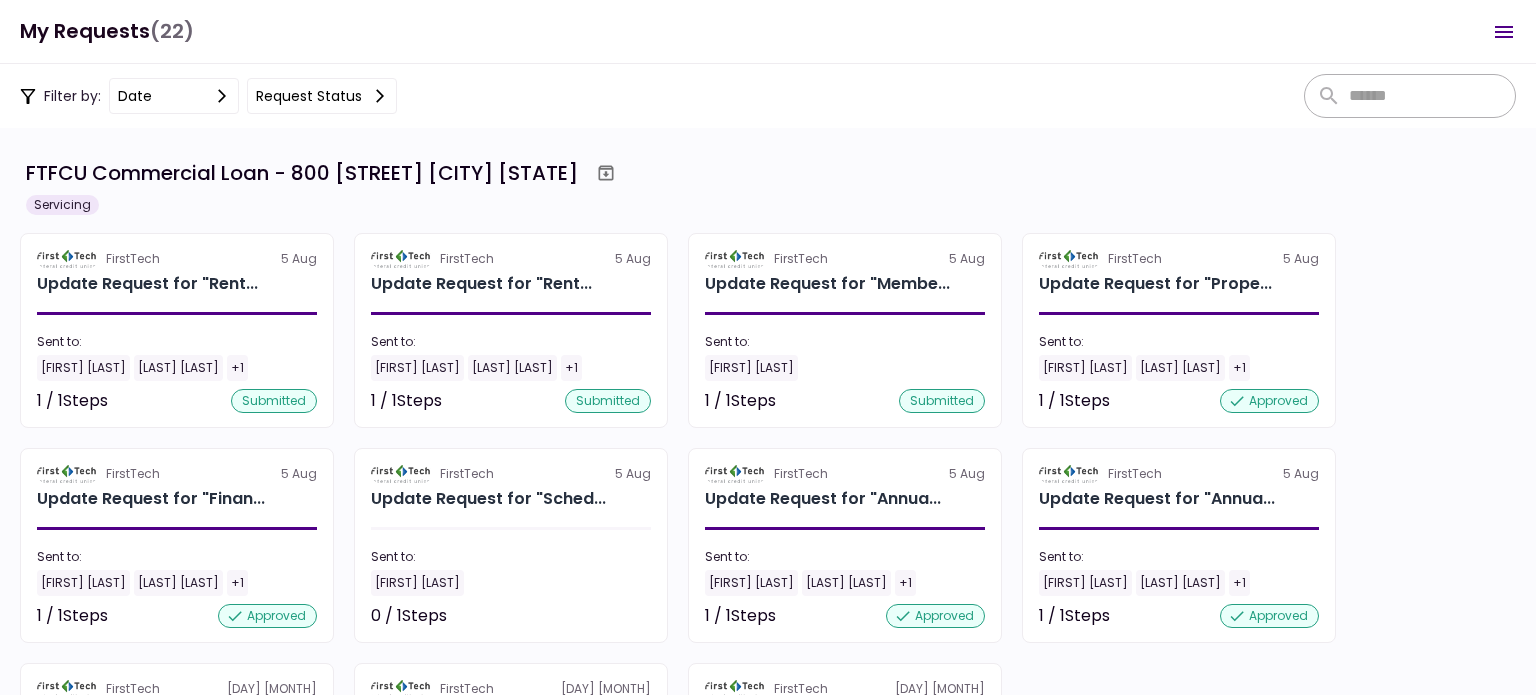 scroll, scrollTop: 0, scrollLeft: 0, axis: both 